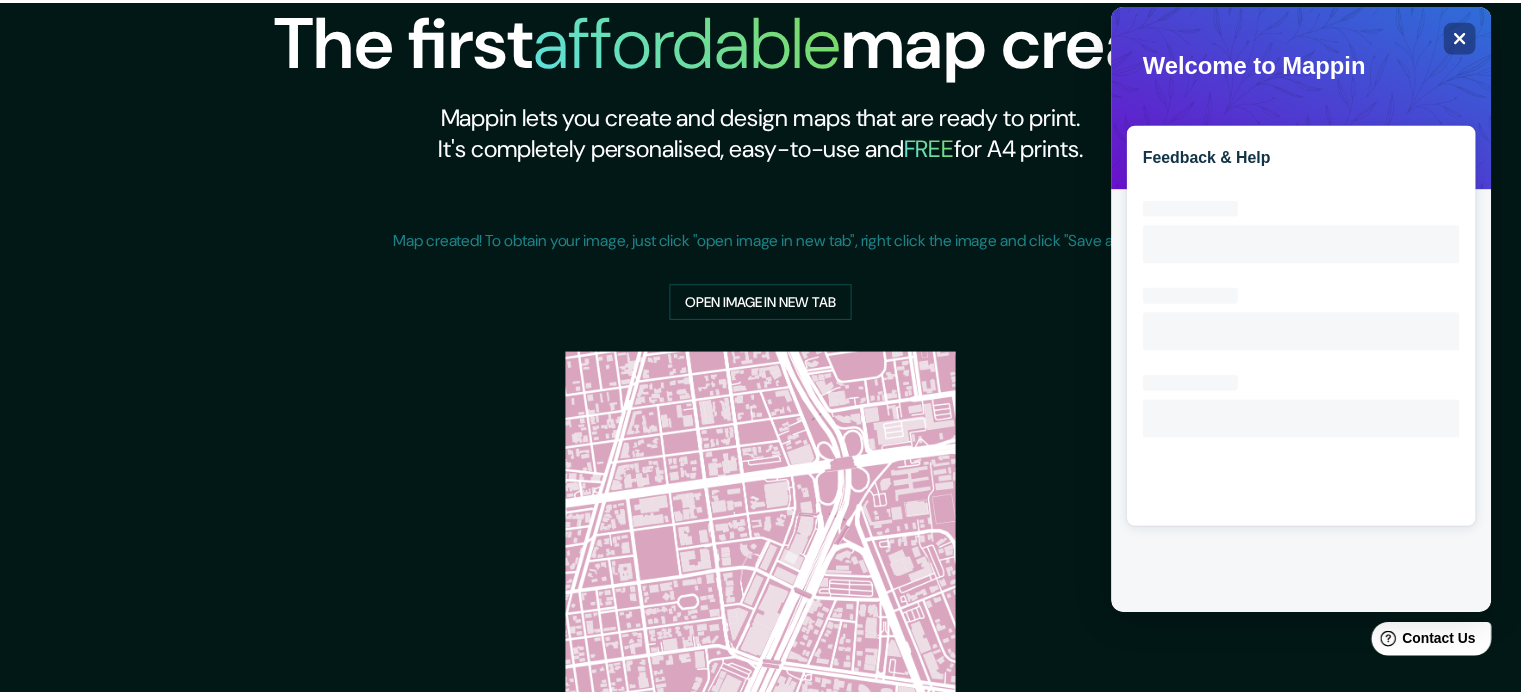scroll, scrollTop: 0, scrollLeft: 0, axis: both 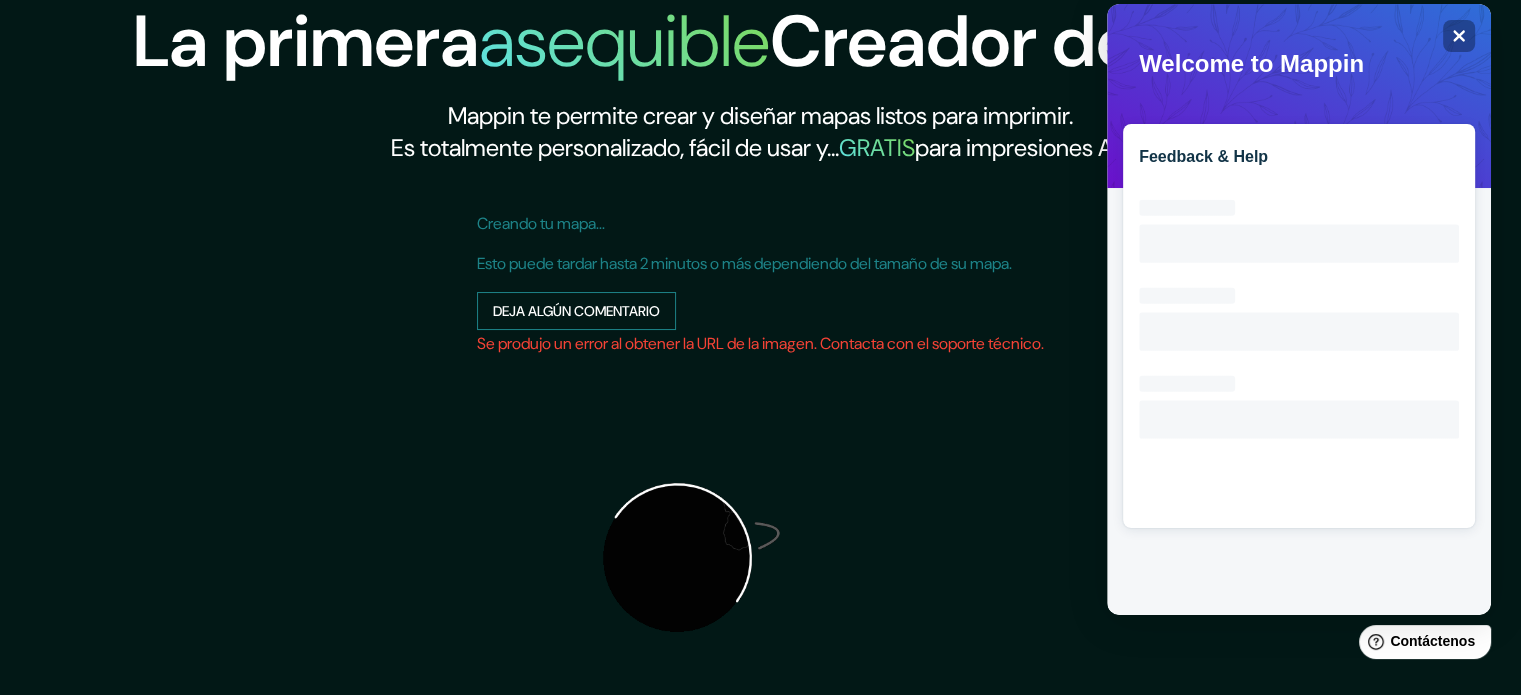 click on "Deja algún comentario" at bounding box center (576, 311) 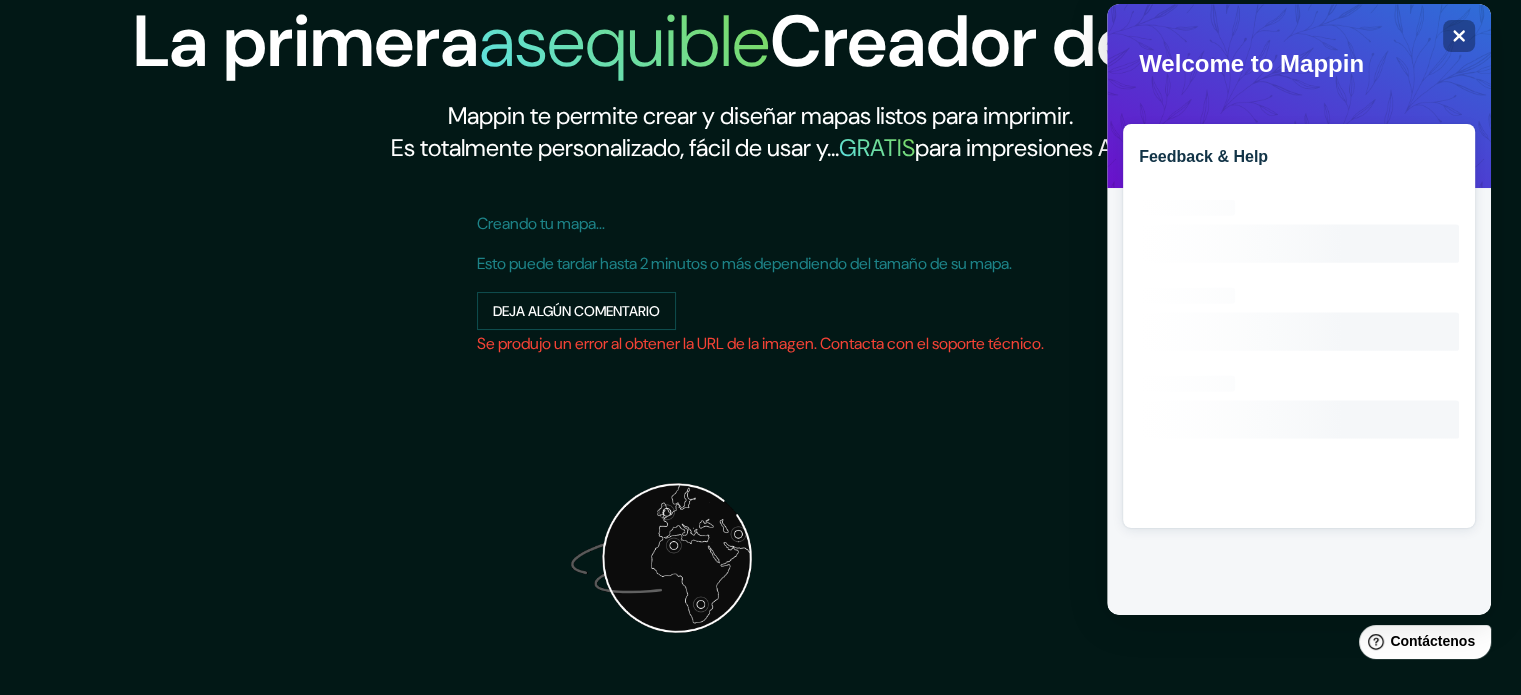click on "GRATIS" at bounding box center (877, 147) 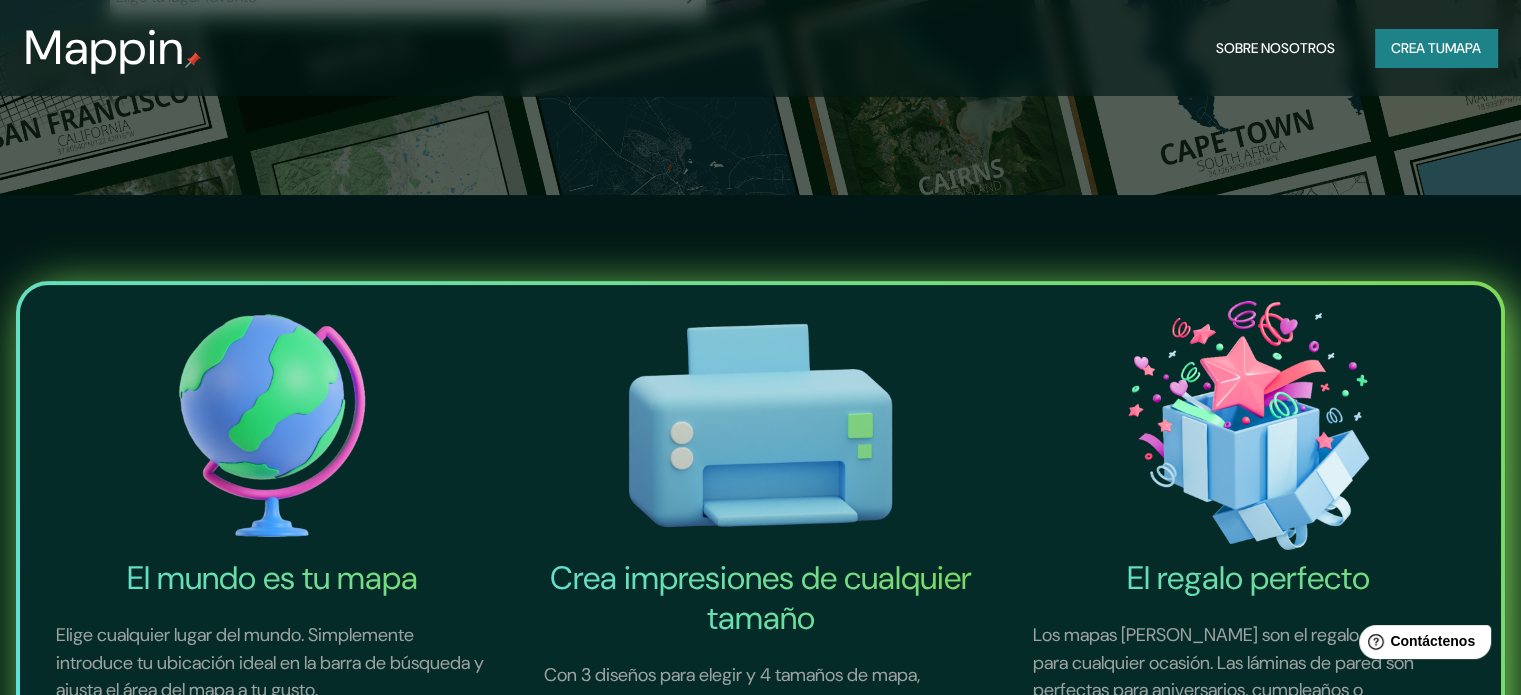 scroll, scrollTop: 0, scrollLeft: 0, axis: both 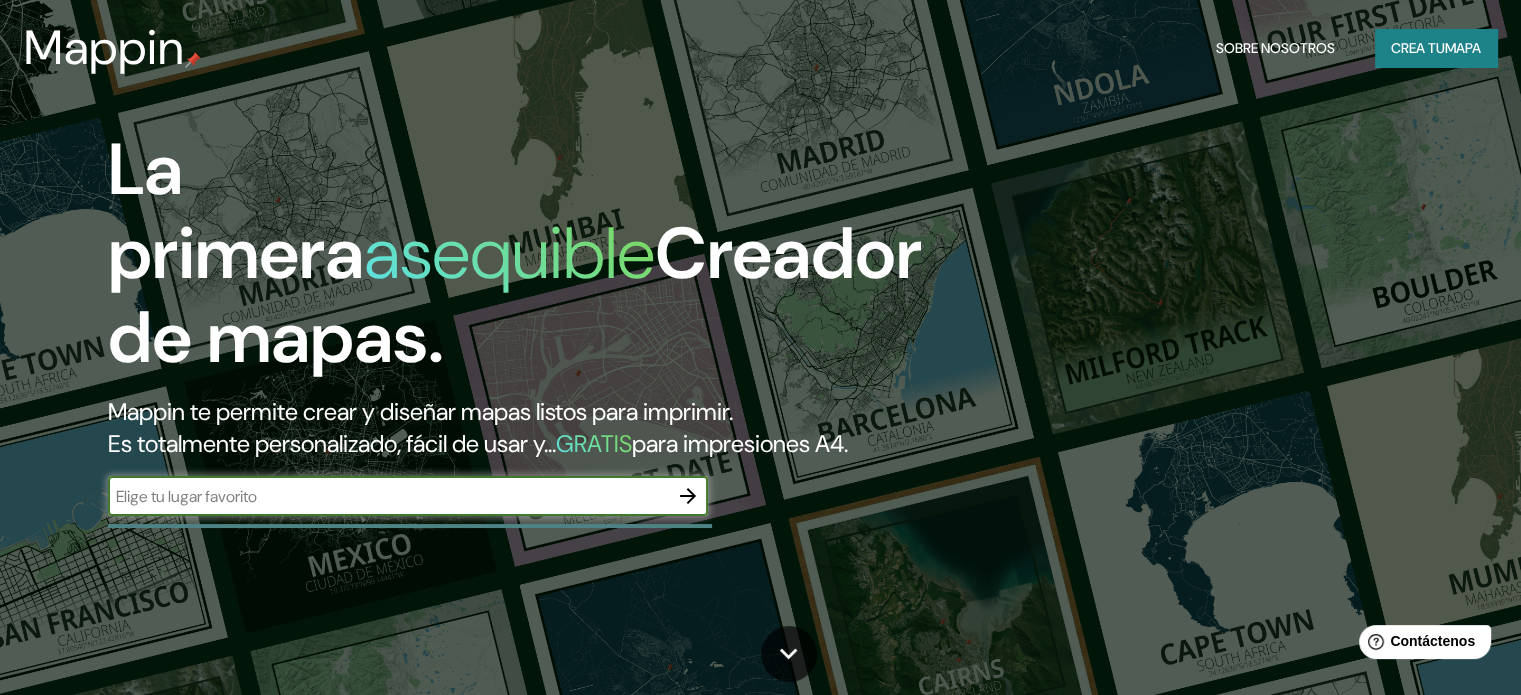 click 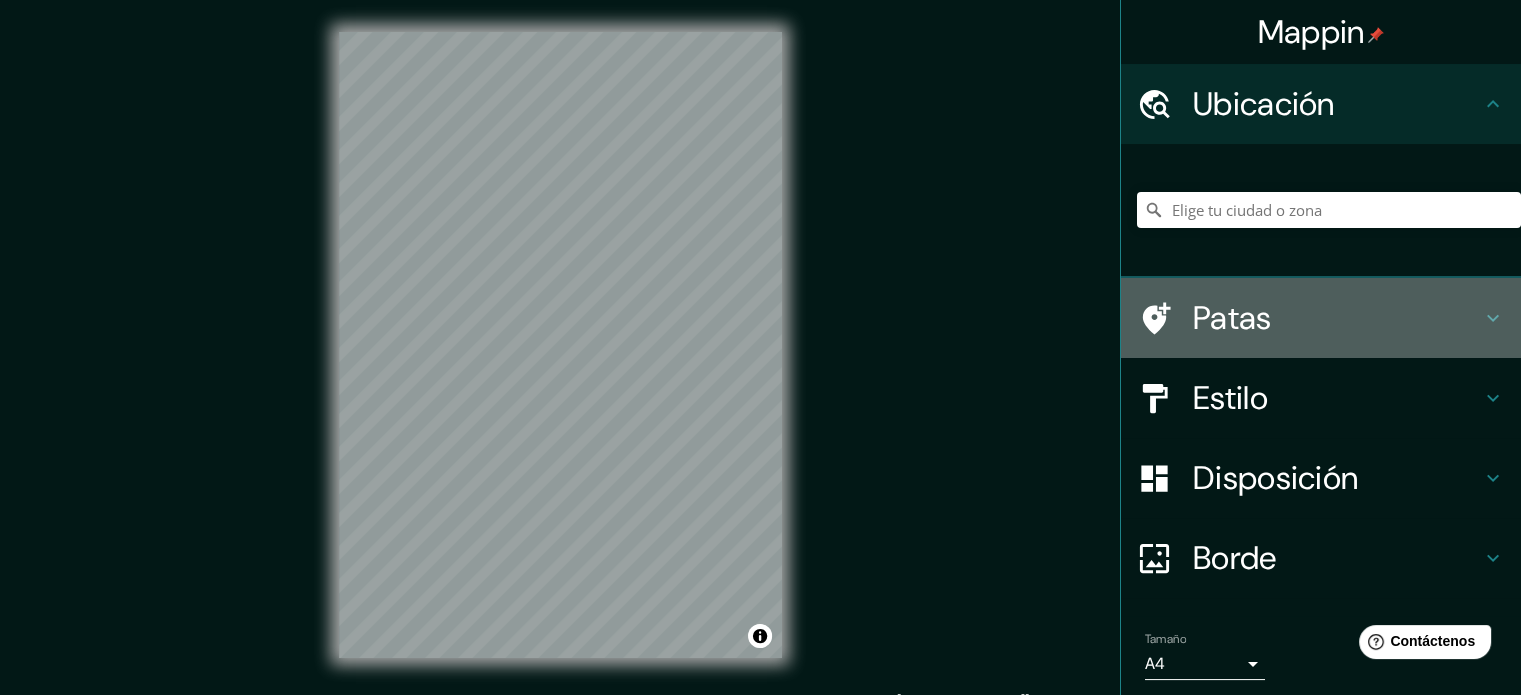 click on "Patas" at bounding box center [1337, 318] 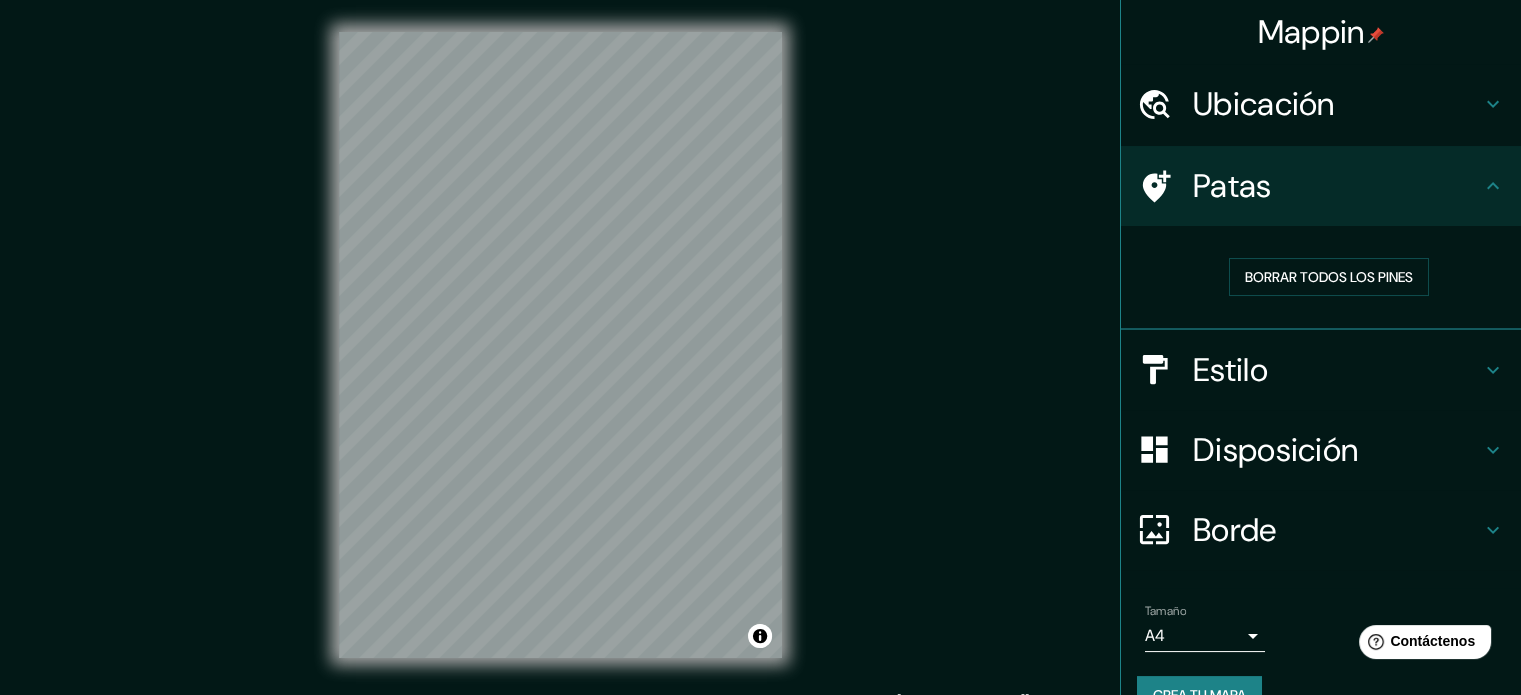 click on "Estilo" at bounding box center [1230, 370] 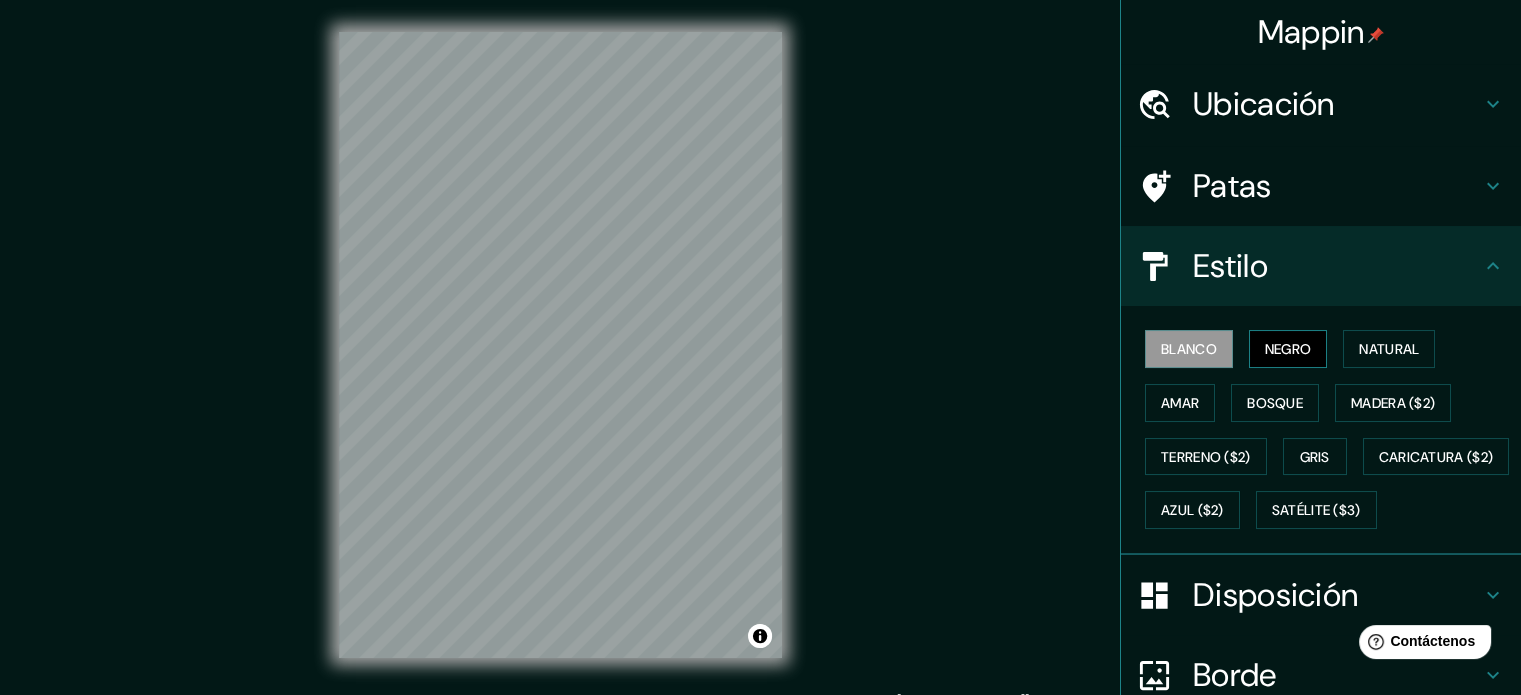 click on "Negro" at bounding box center [1288, 349] 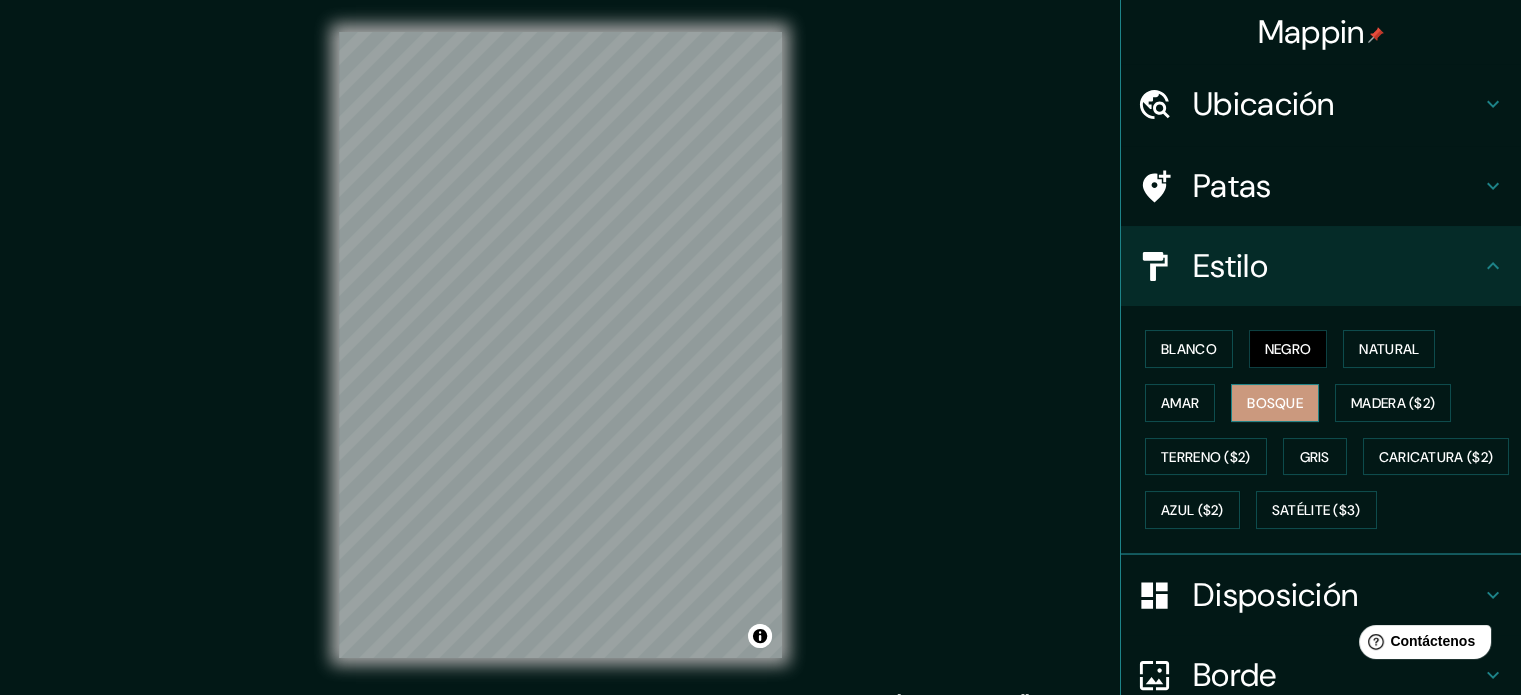 click on "Bosque" at bounding box center (1275, 403) 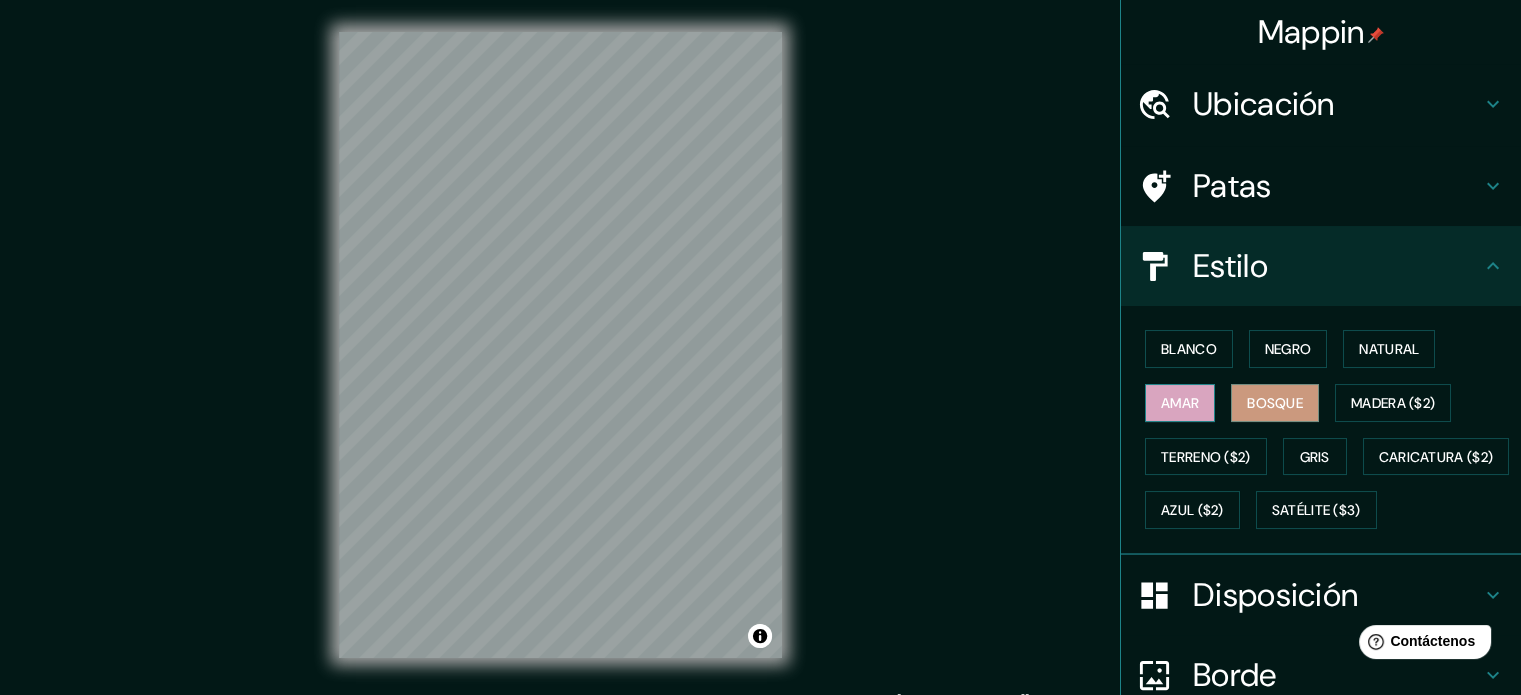 click on "Amar" at bounding box center (1180, 403) 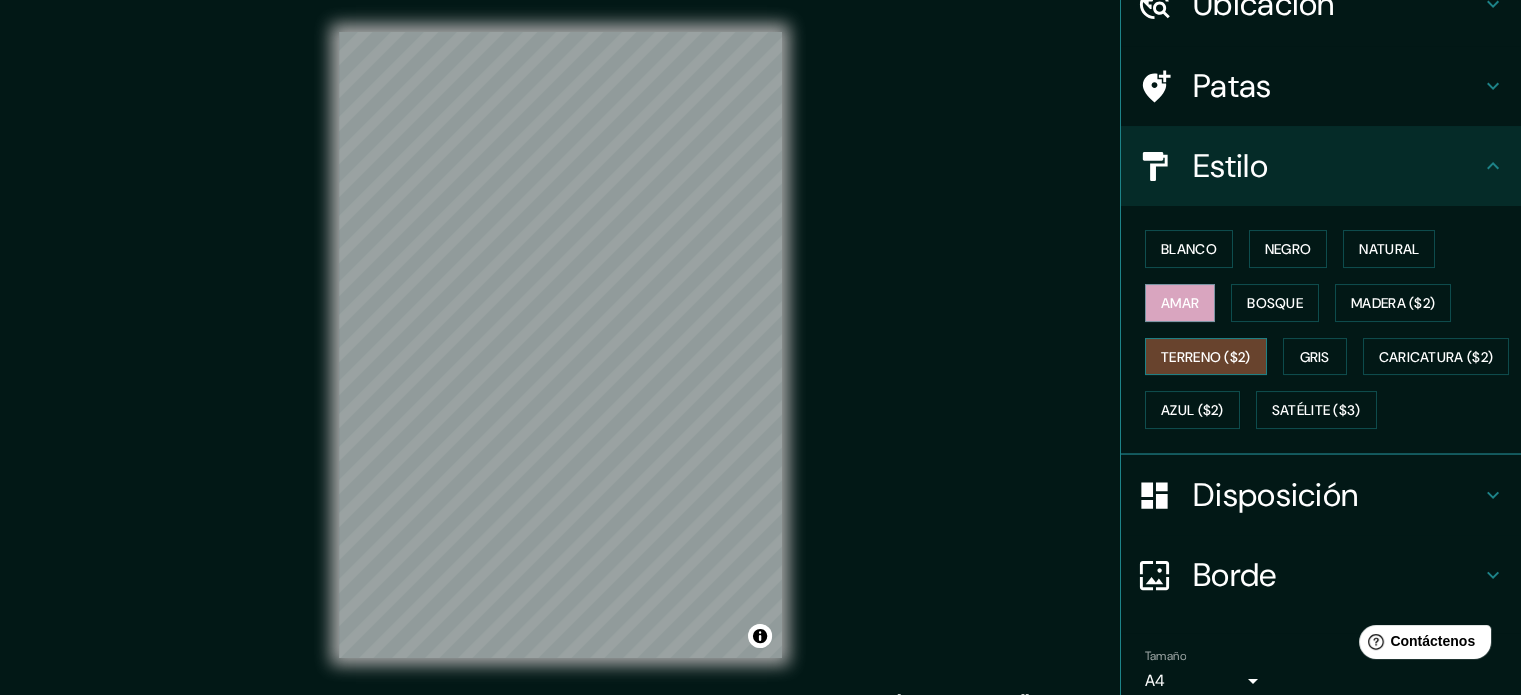 scroll, scrollTop: 236, scrollLeft: 0, axis: vertical 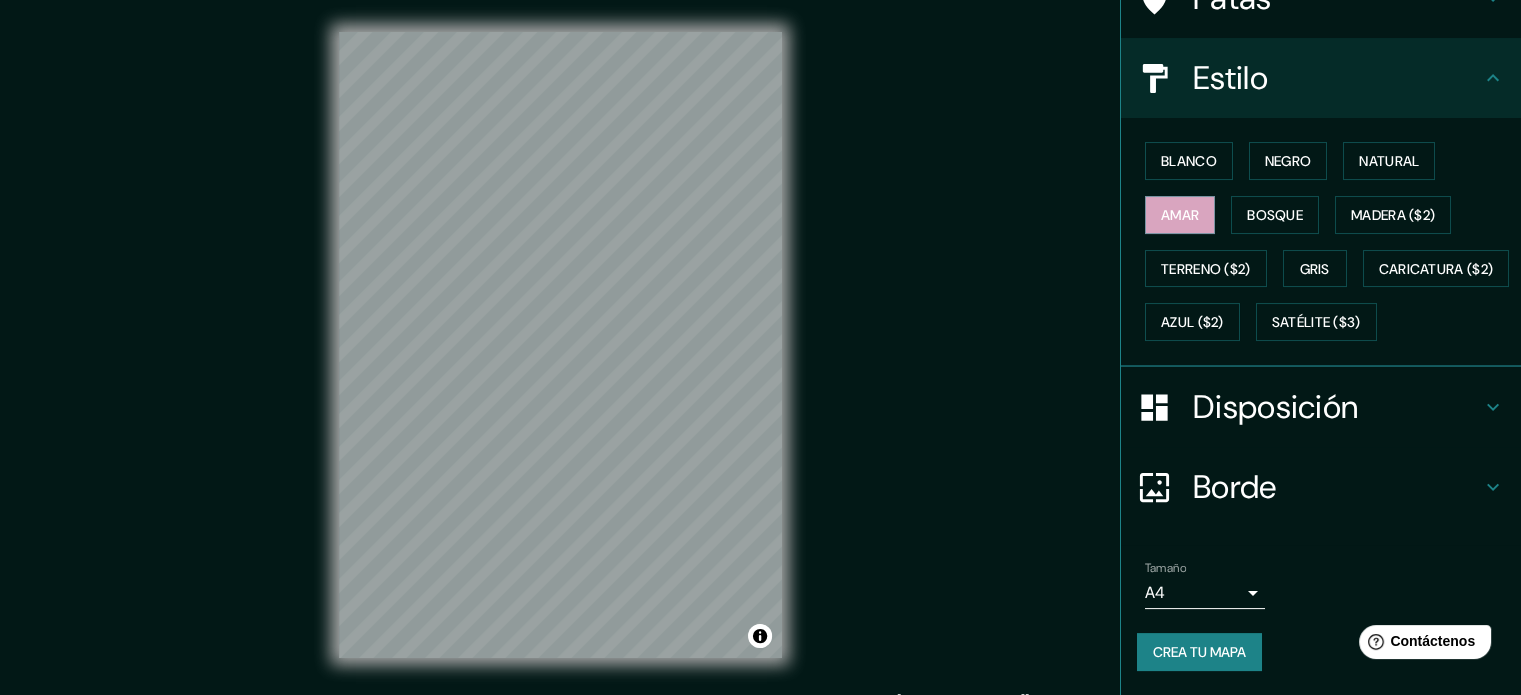 click on "Disposición" at bounding box center (1275, 407) 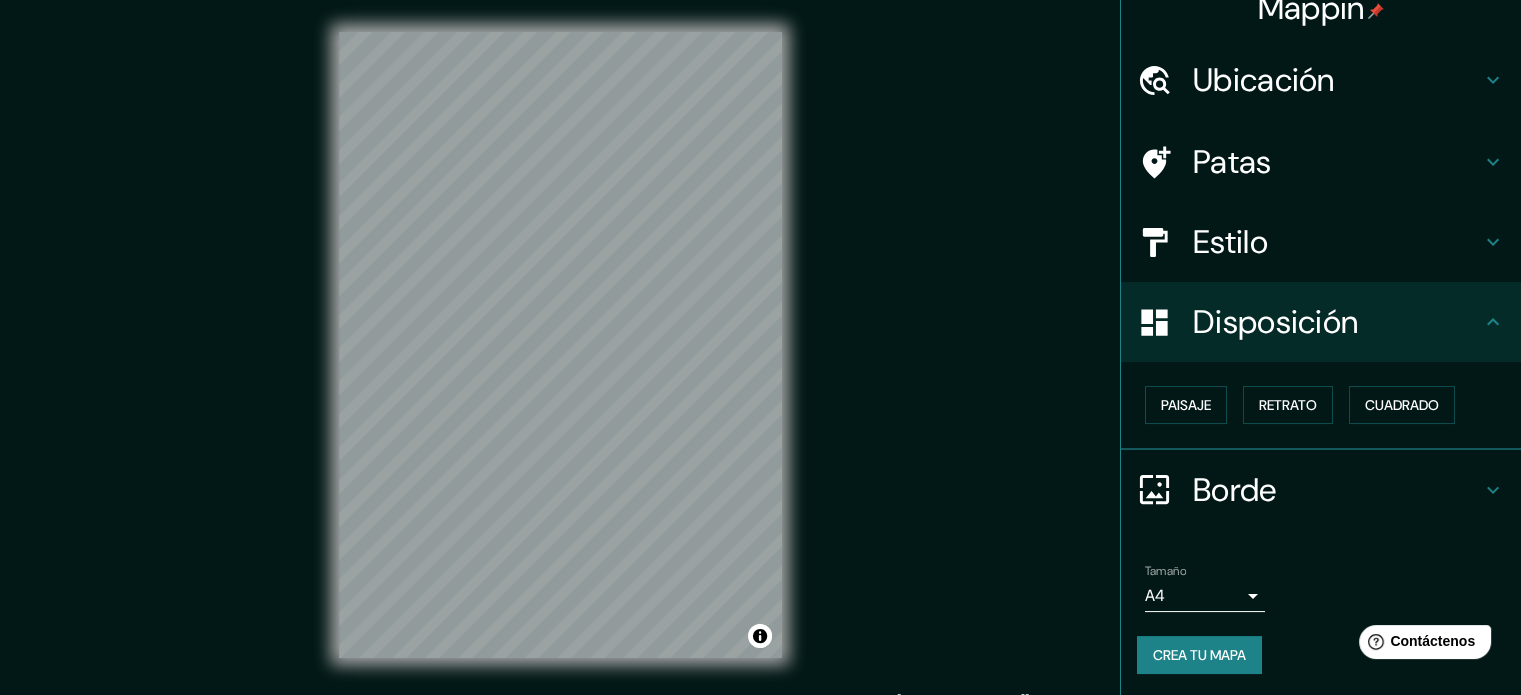 scroll, scrollTop: 0, scrollLeft: 0, axis: both 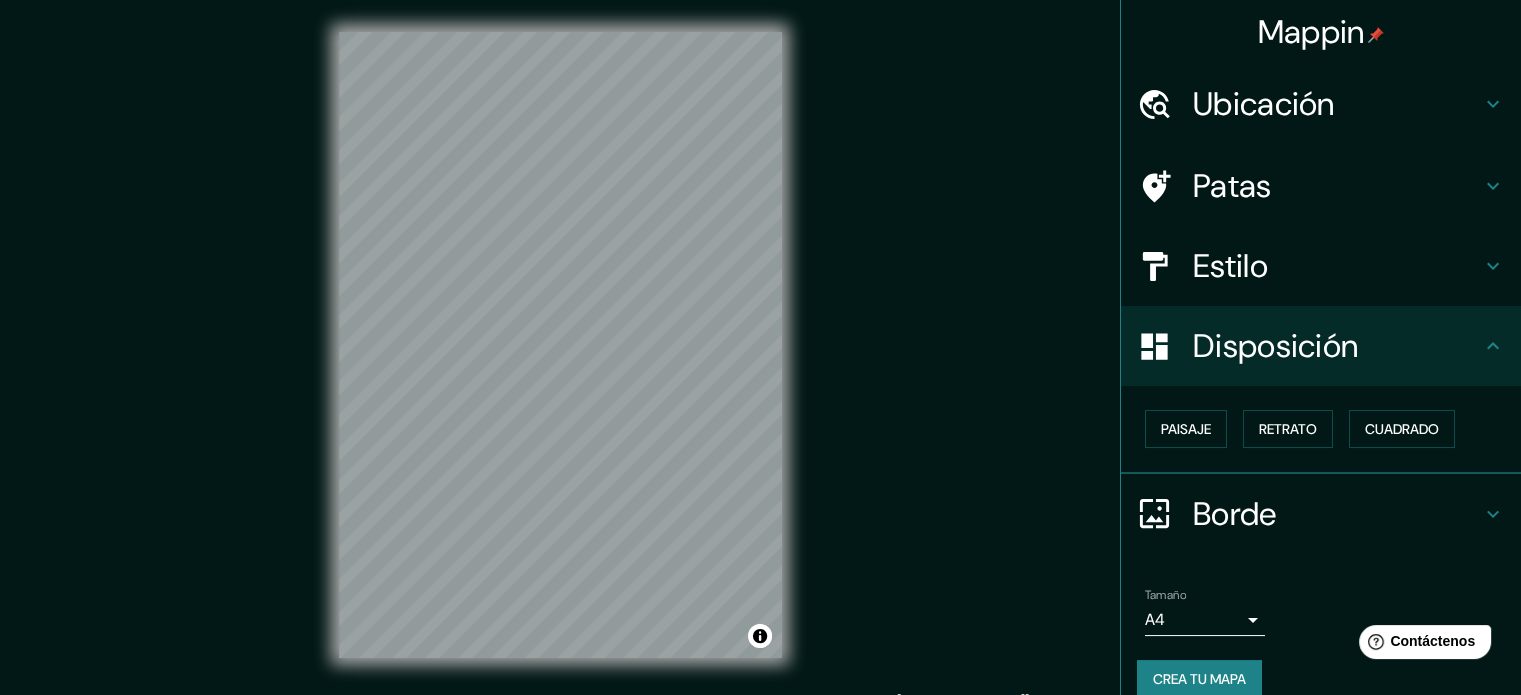 click on "Ubicación" at bounding box center [1337, 104] 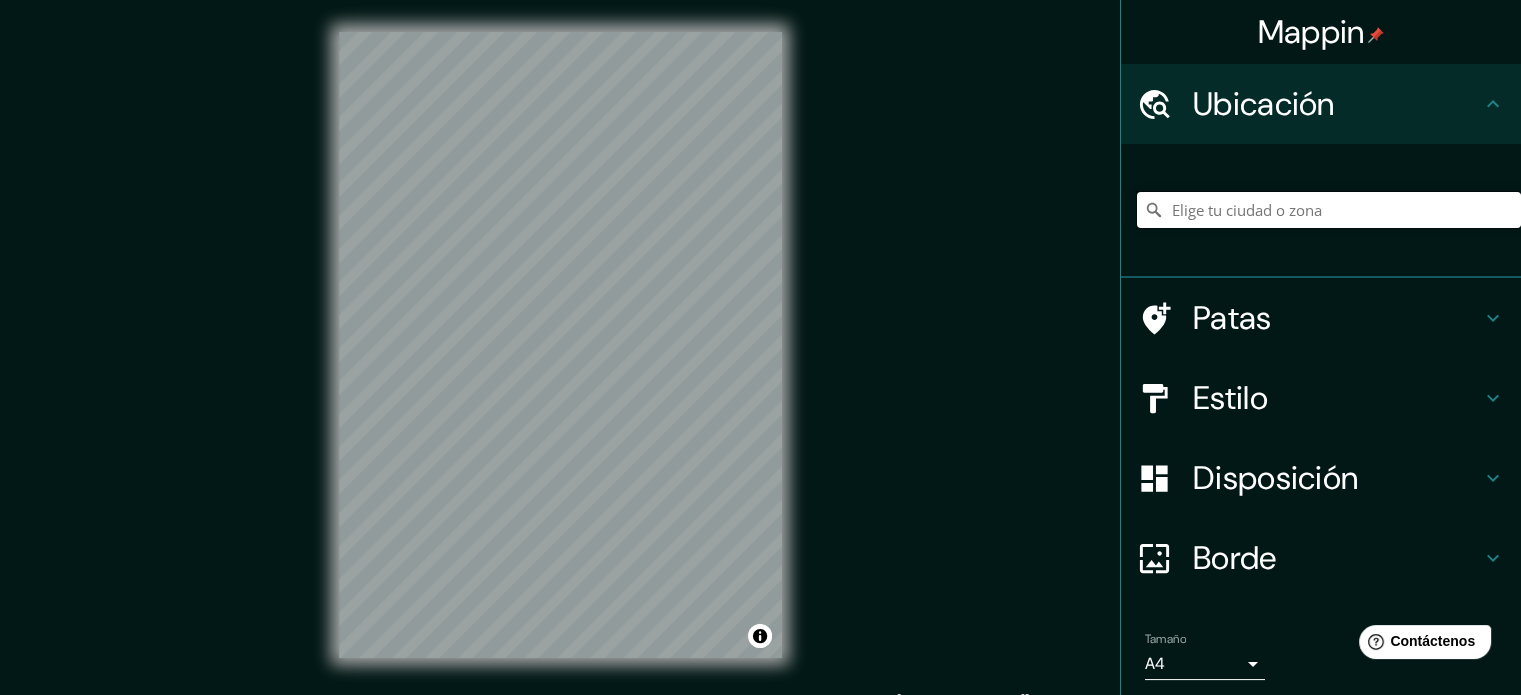 click at bounding box center [1329, 210] 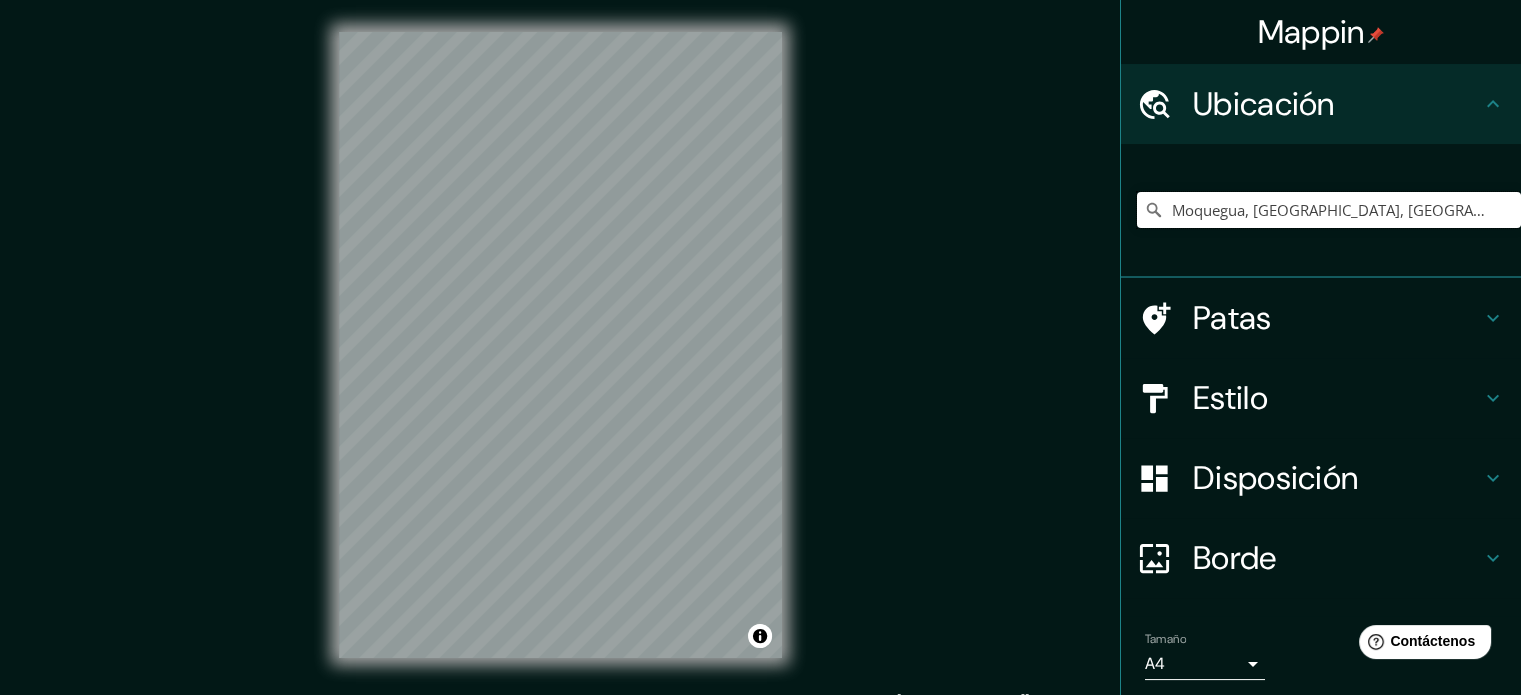 scroll, scrollTop: 0, scrollLeft: 0, axis: both 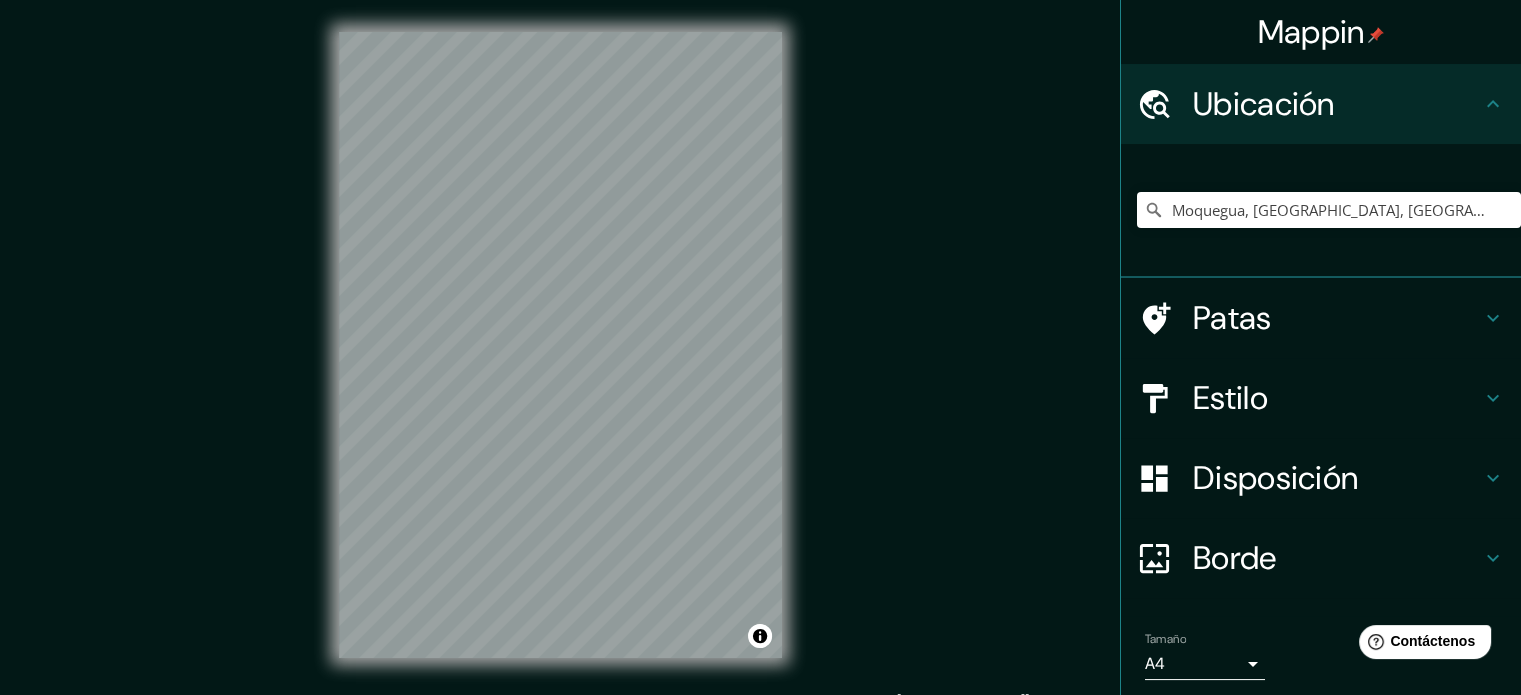 click on "© Mapbox   © OpenStreetMap   Improve this map" at bounding box center (560, 345) 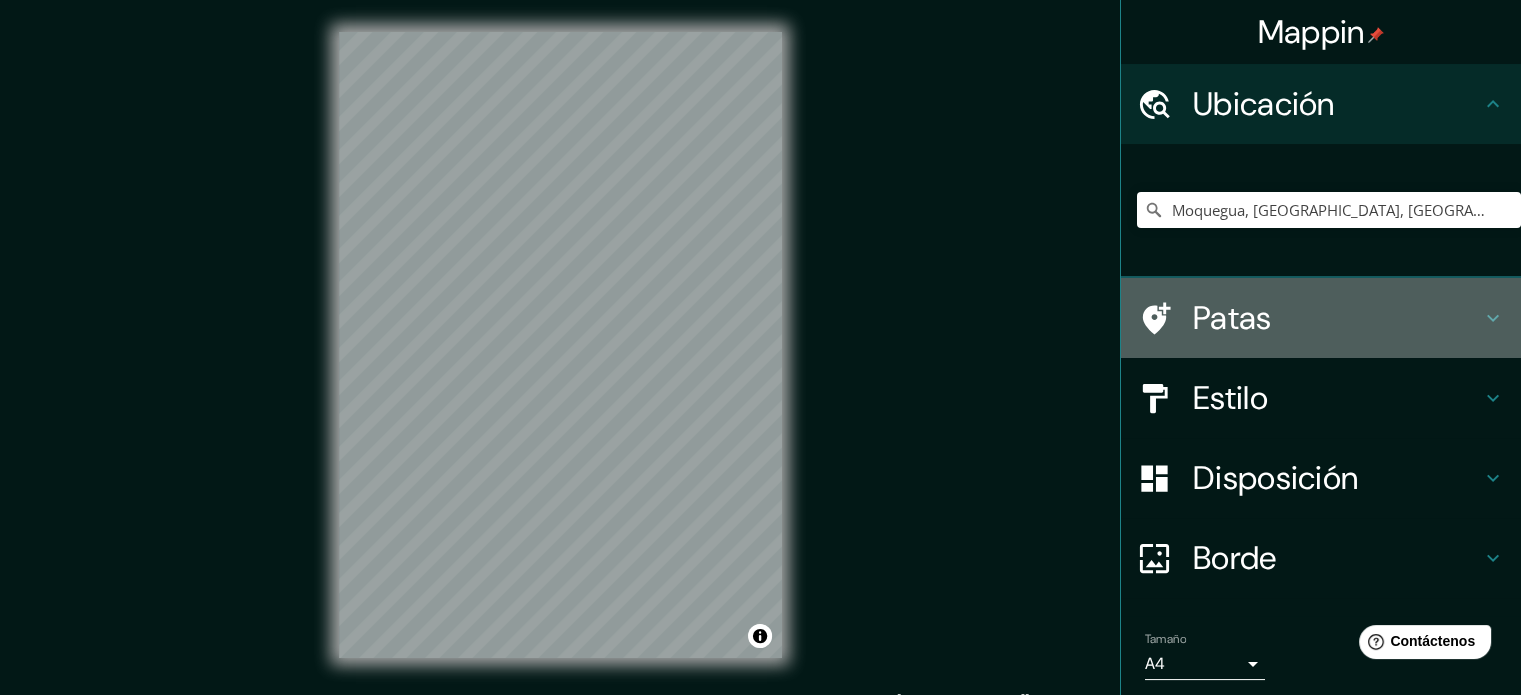 click on "Patas" at bounding box center [1232, 318] 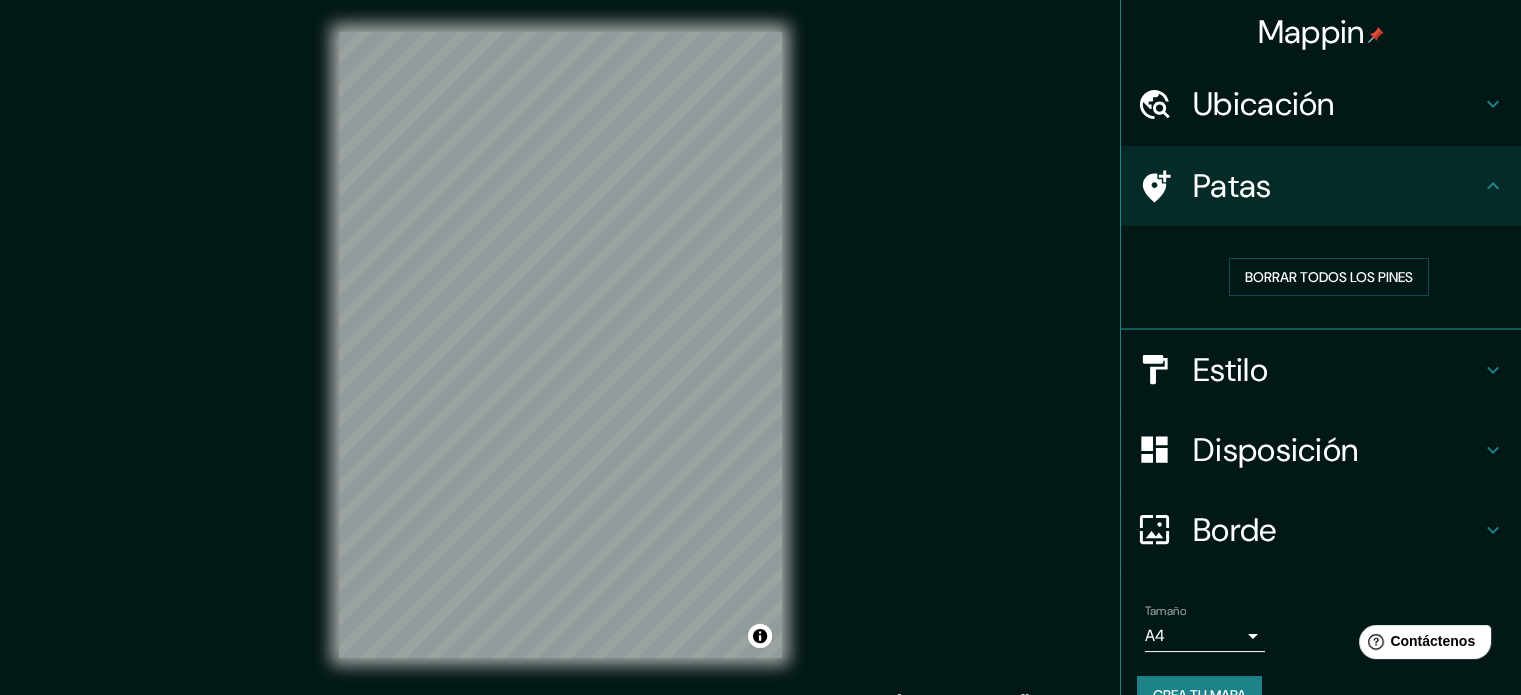 click on "Estilo" at bounding box center [1230, 370] 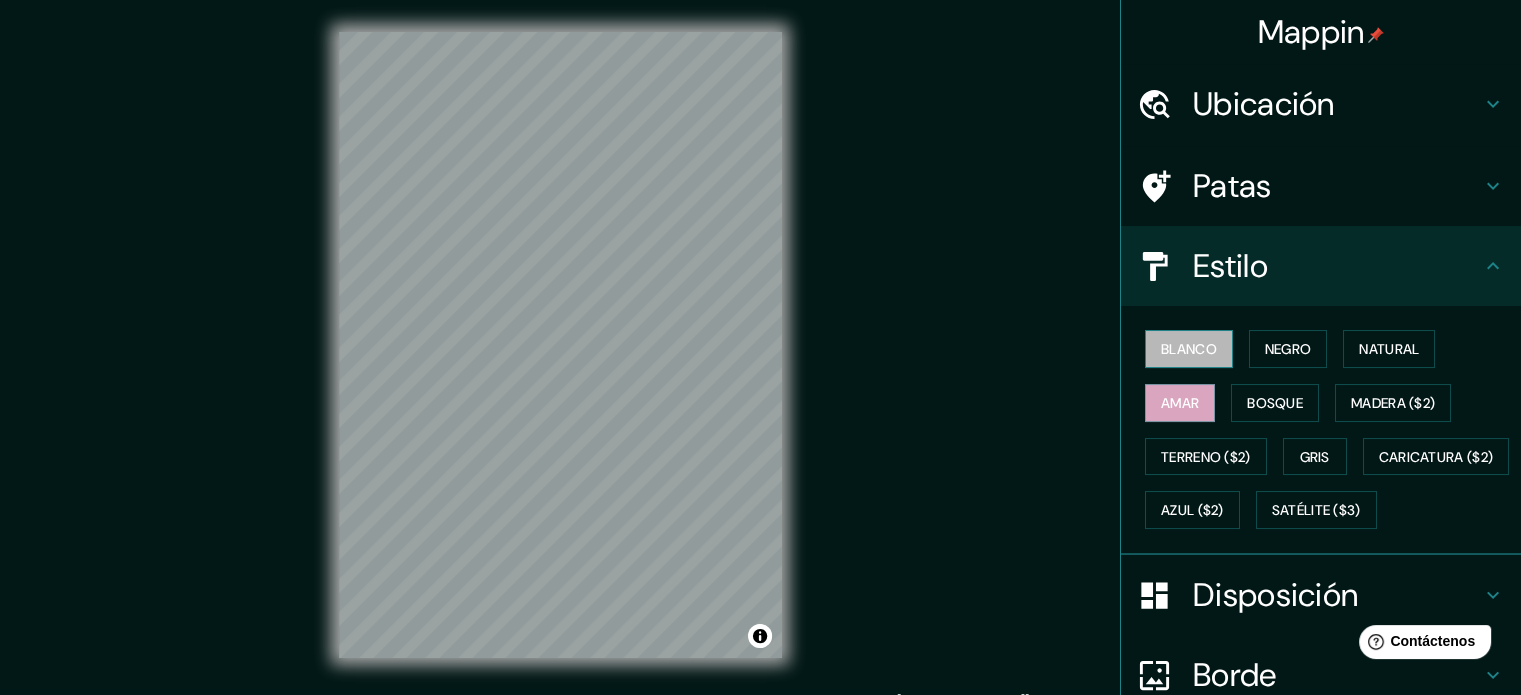 click on "Blanco" at bounding box center [1189, 349] 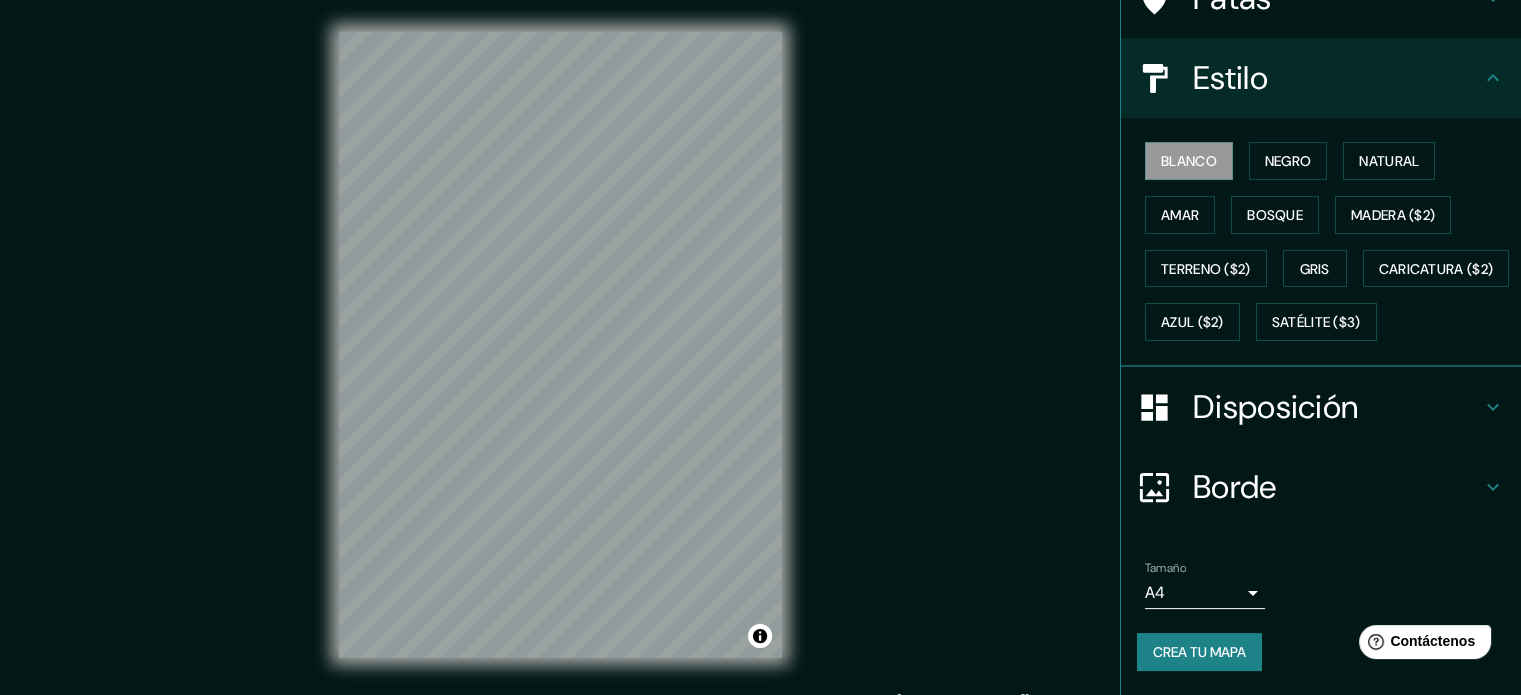 click on "Disposición" at bounding box center (1275, 407) 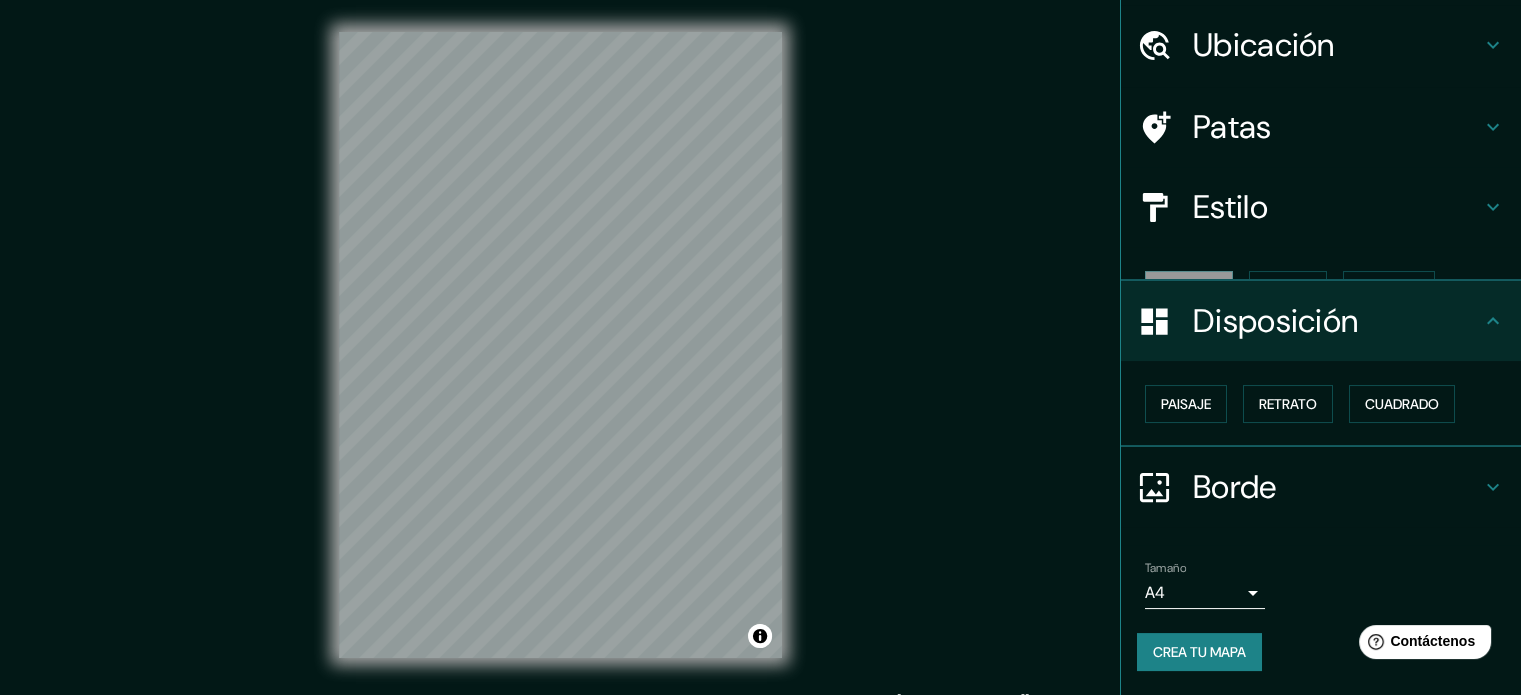 scroll, scrollTop: 24, scrollLeft: 0, axis: vertical 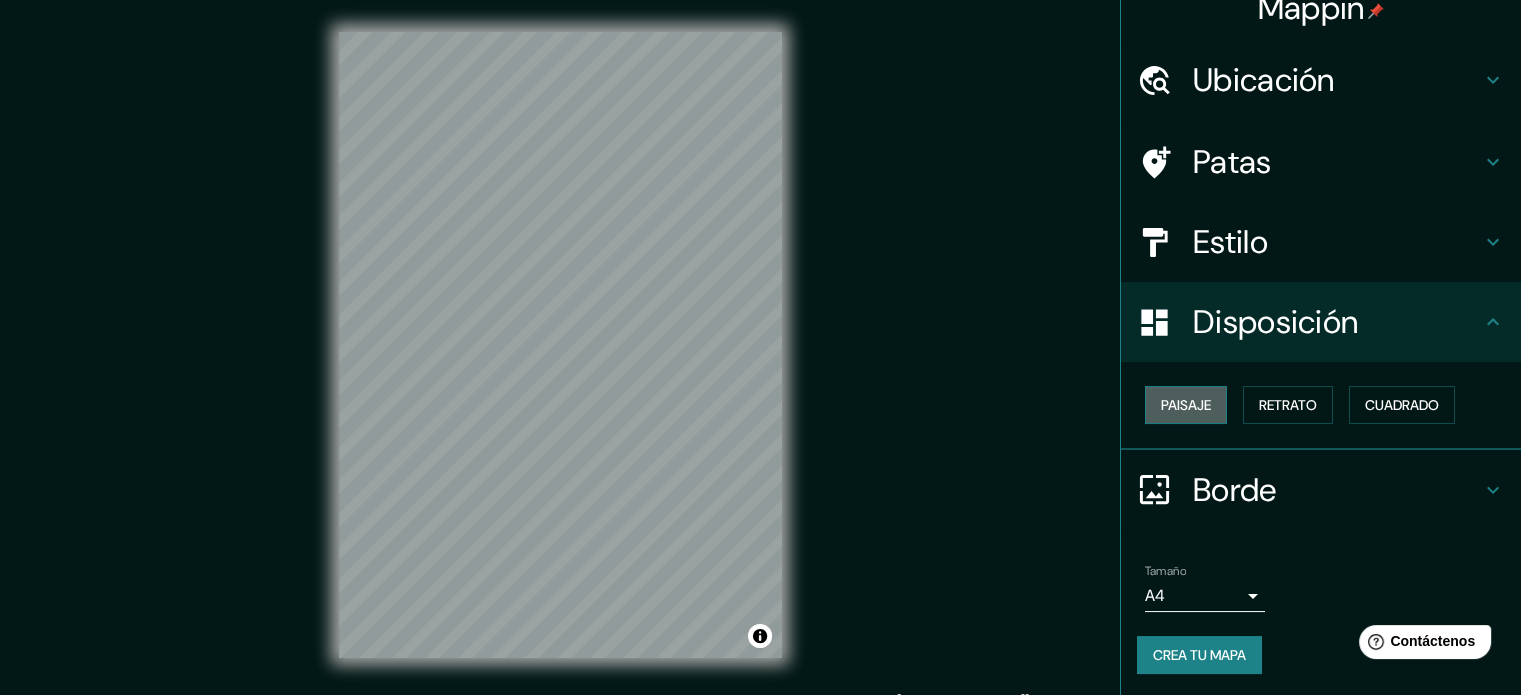 click on "Paisaje" at bounding box center [1186, 405] 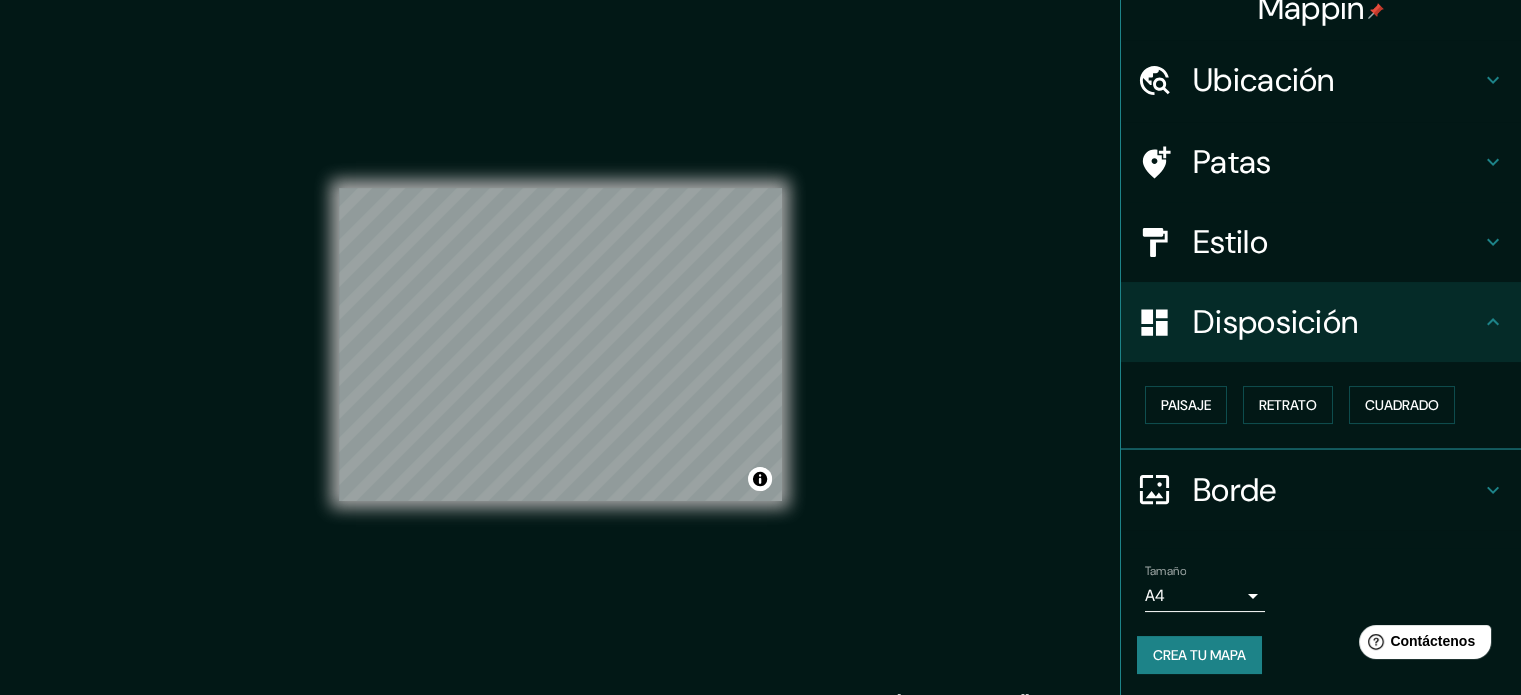 click on "Disposición" at bounding box center (1275, 322) 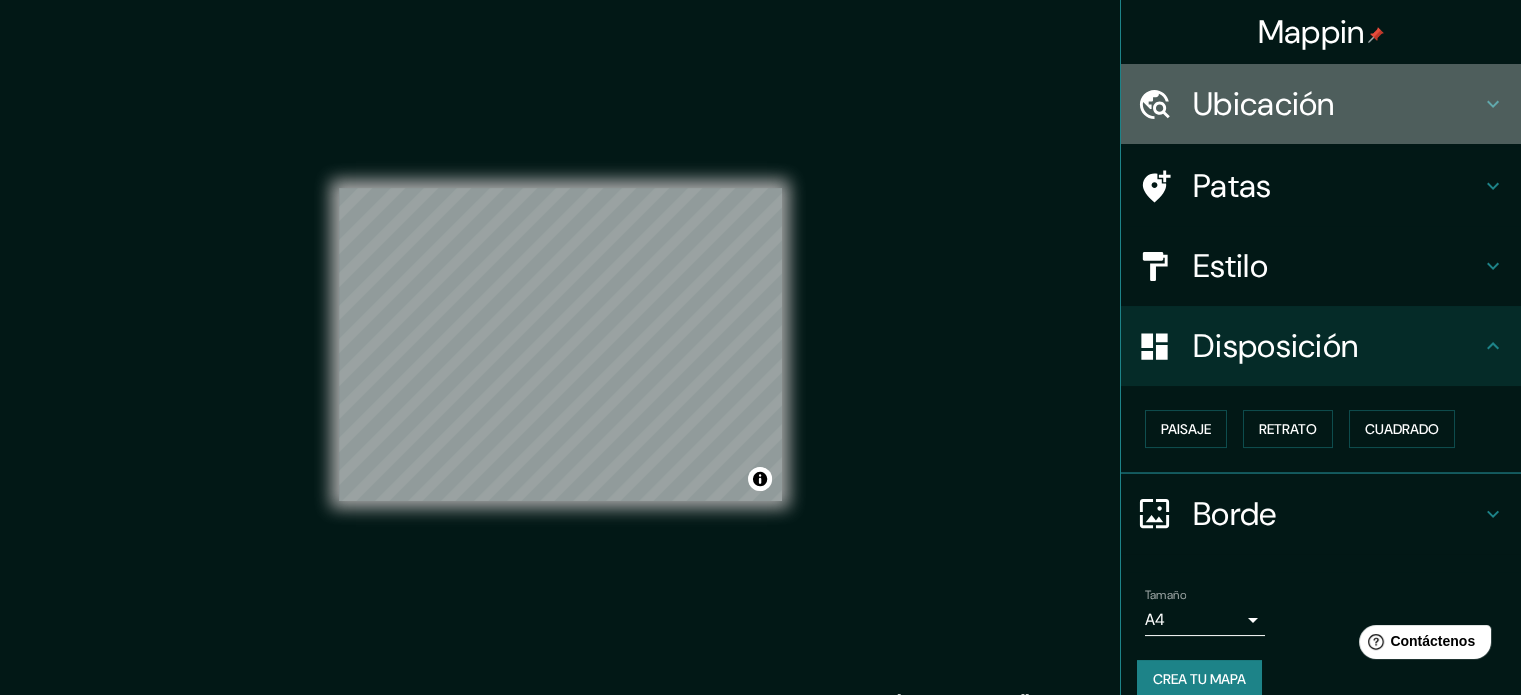 click on "Ubicación" at bounding box center [1337, 104] 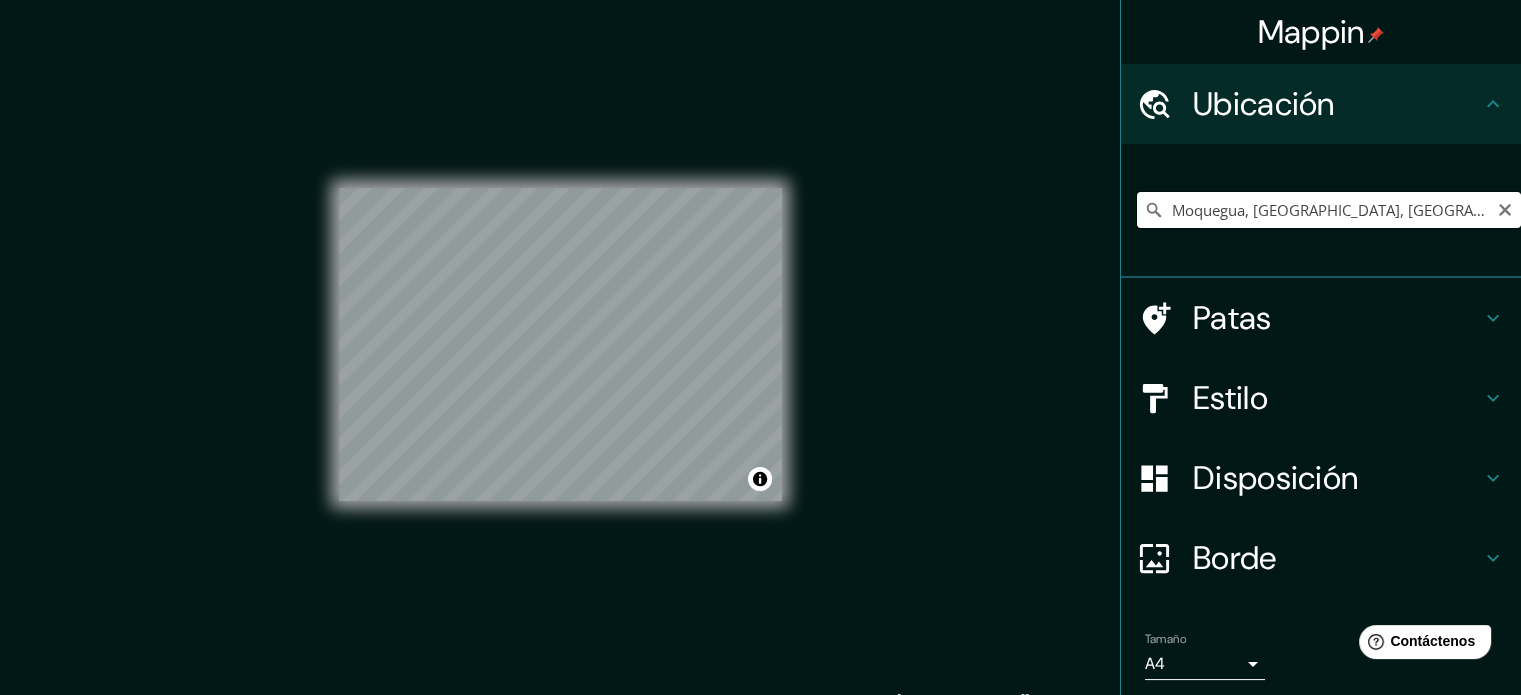 click on "Moquegua, [GEOGRAPHIC_DATA], [GEOGRAPHIC_DATA]" at bounding box center (1329, 210) 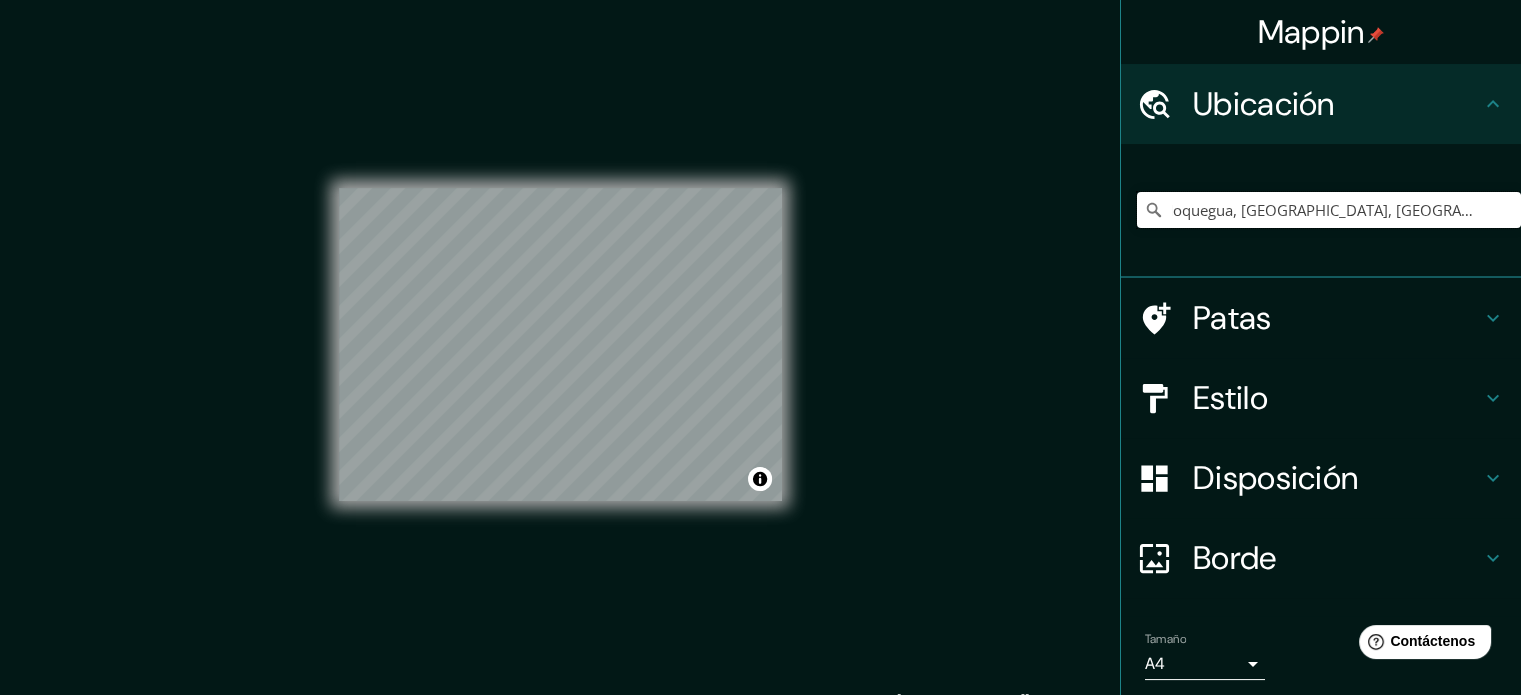 drag, startPoint x: 1456, startPoint y: 211, endPoint x: 1492, endPoint y: 235, distance: 43.266617 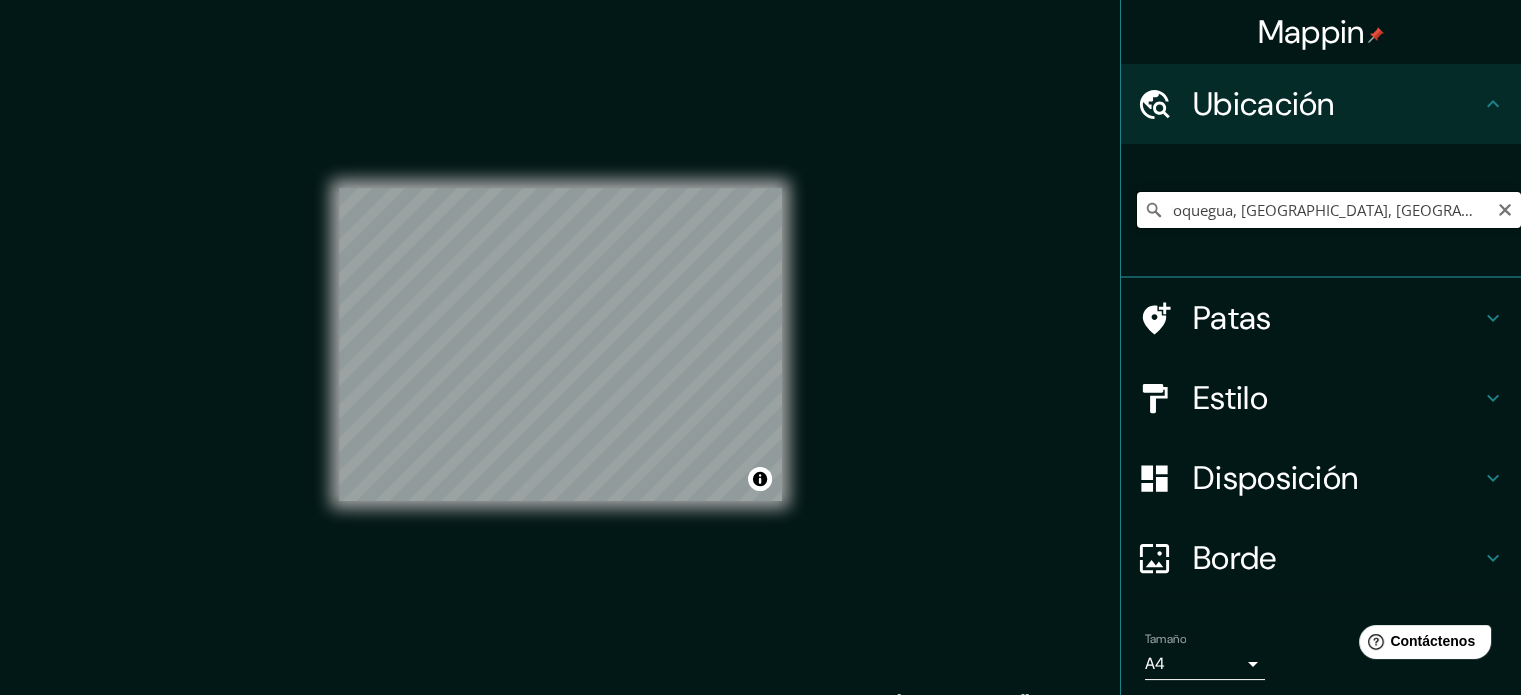click on "Moquegua, [GEOGRAPHIC_DATA], [GEOGRAPHIC_DATA]" at bounding box center (1329, 210) 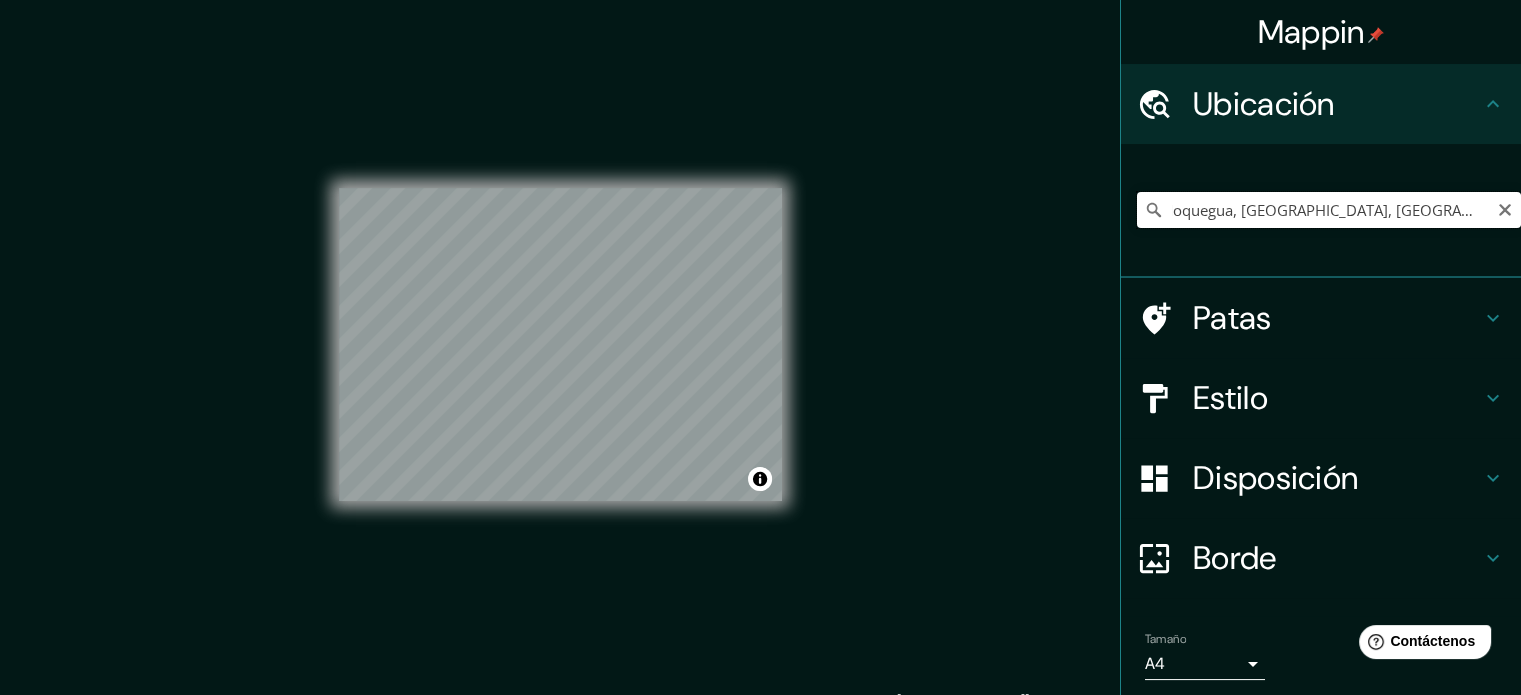 click on "Moquegua, [GEOGRAPHIC_DATA], [GEOGRAPHIC_DATA]" at bounding box center (1329, 210) 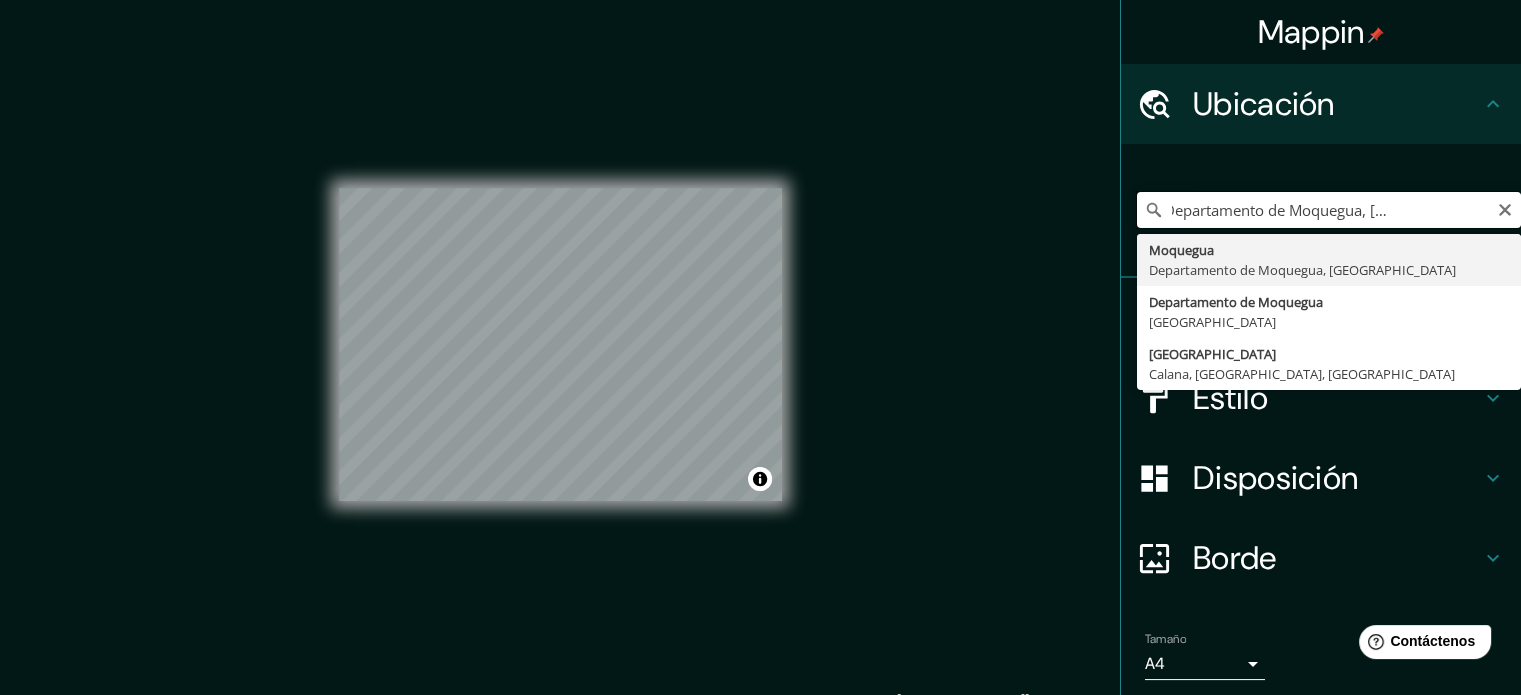 scroll, scrollTop: 0, scrollLeft: 84, axis: horizontal 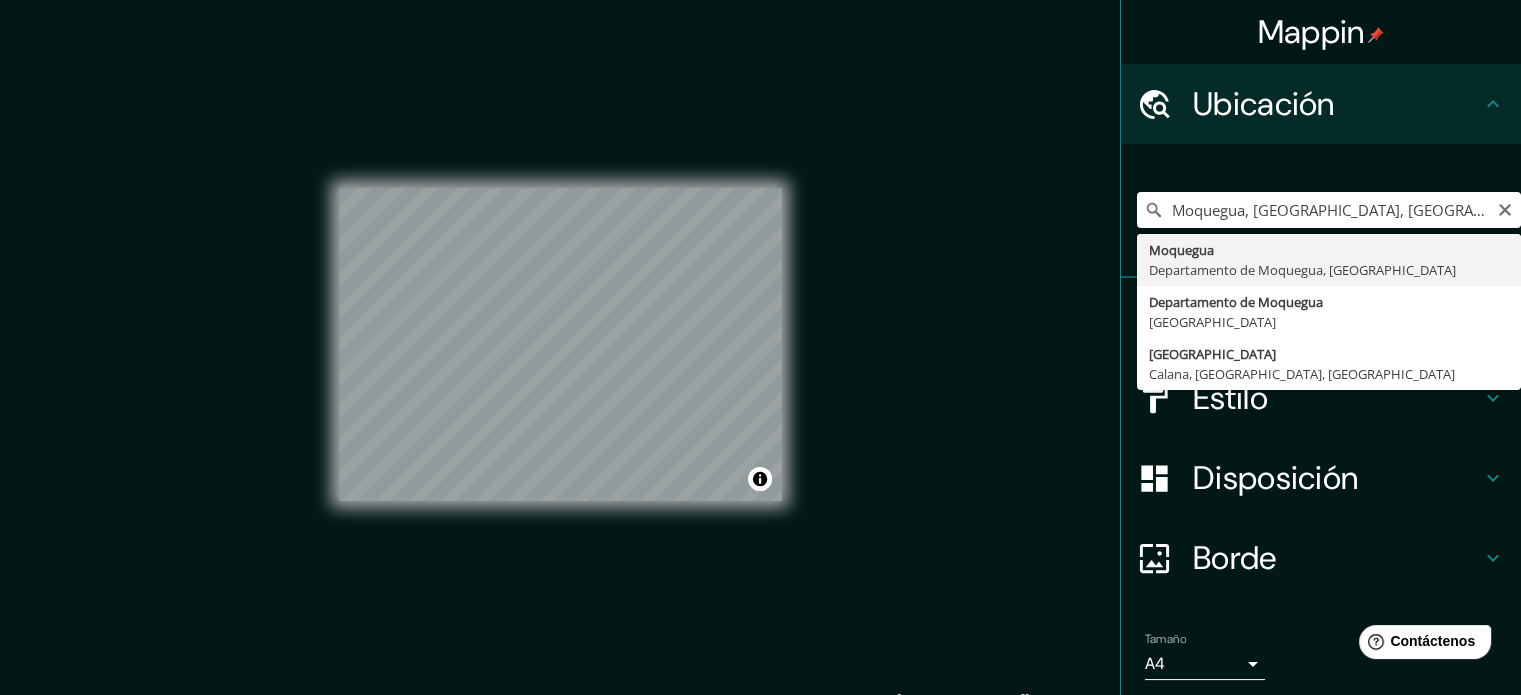 type on "Moquegua, [GEOGRAPHIC_DATA], [GEOGRAPHIC_DATA]" 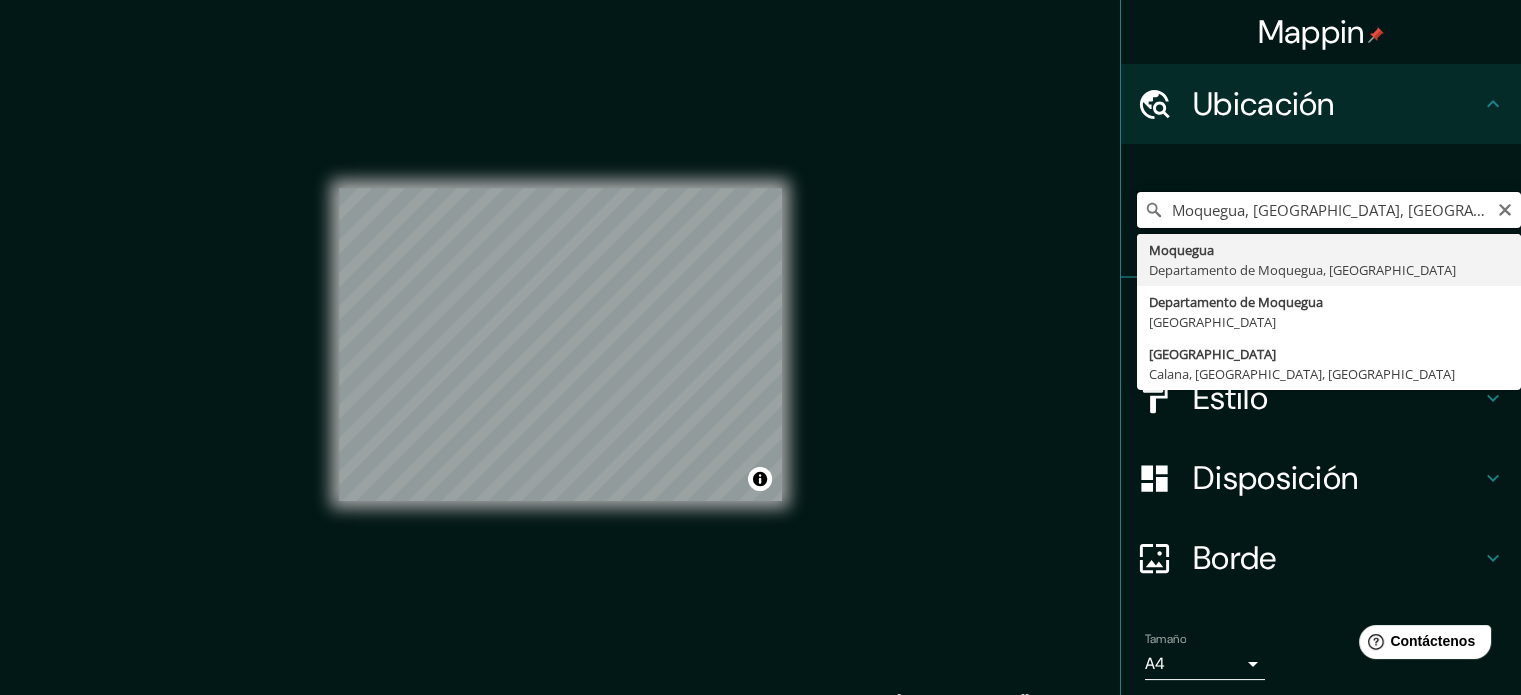 scroll, scrollTop: 0, scrollLeft: 0, axis: both 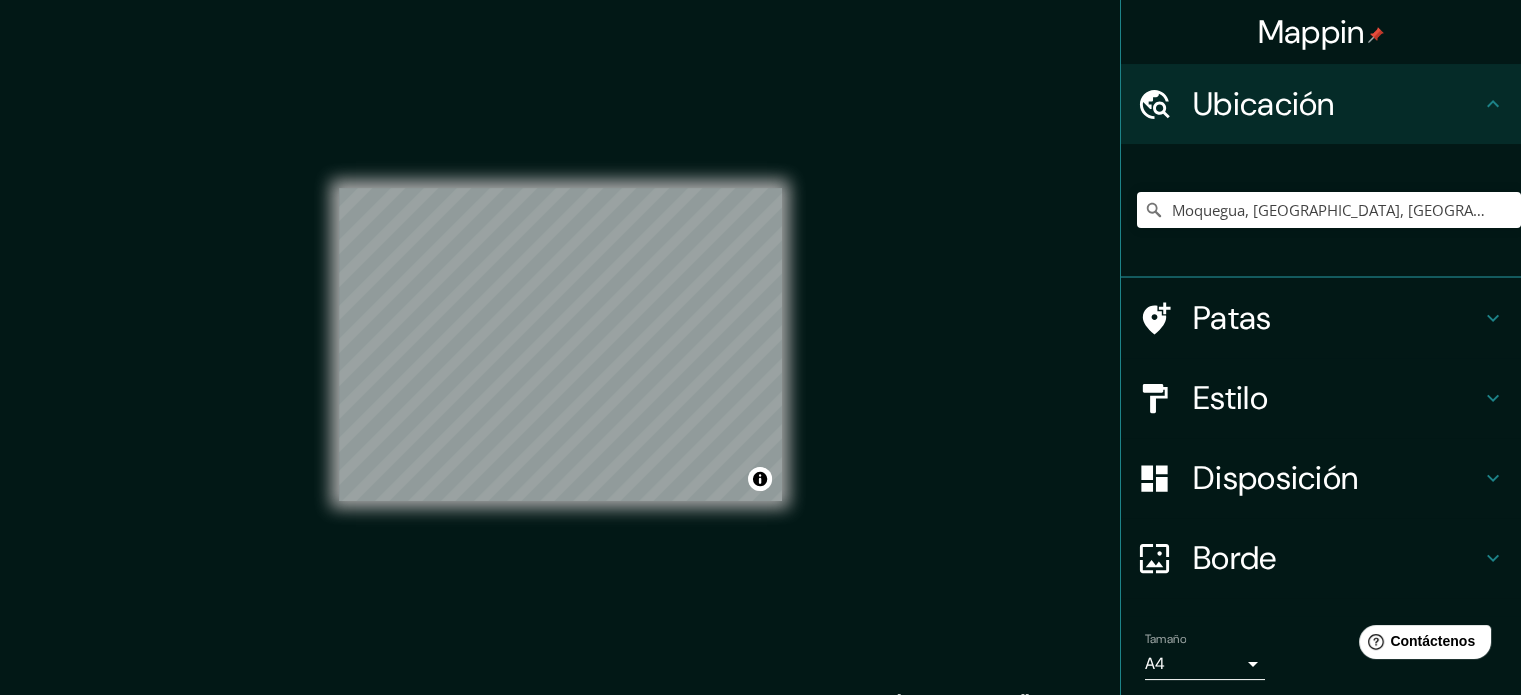 click on "© Mapbox   © OpenStreetMap   Improve this map" at bounding box center (560, 345) 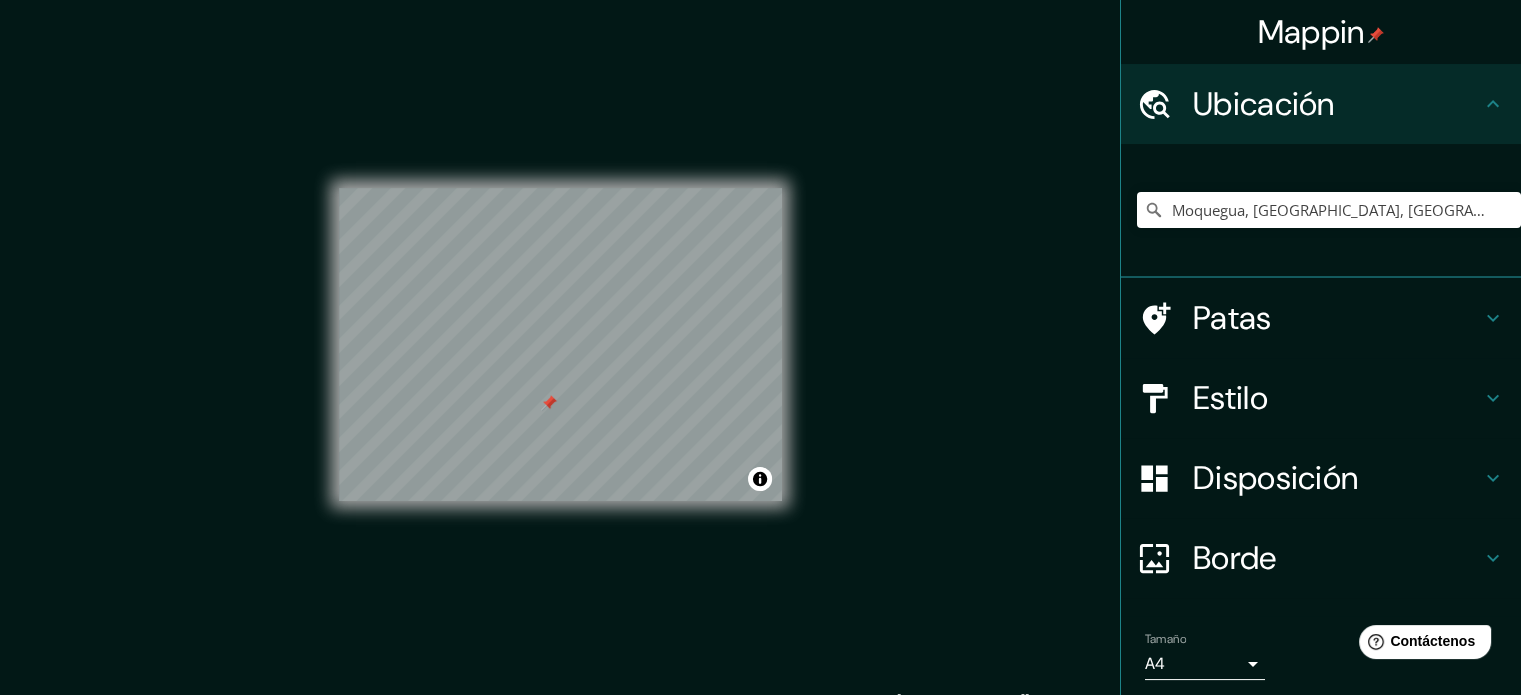 click at bounding box center (549, 403) 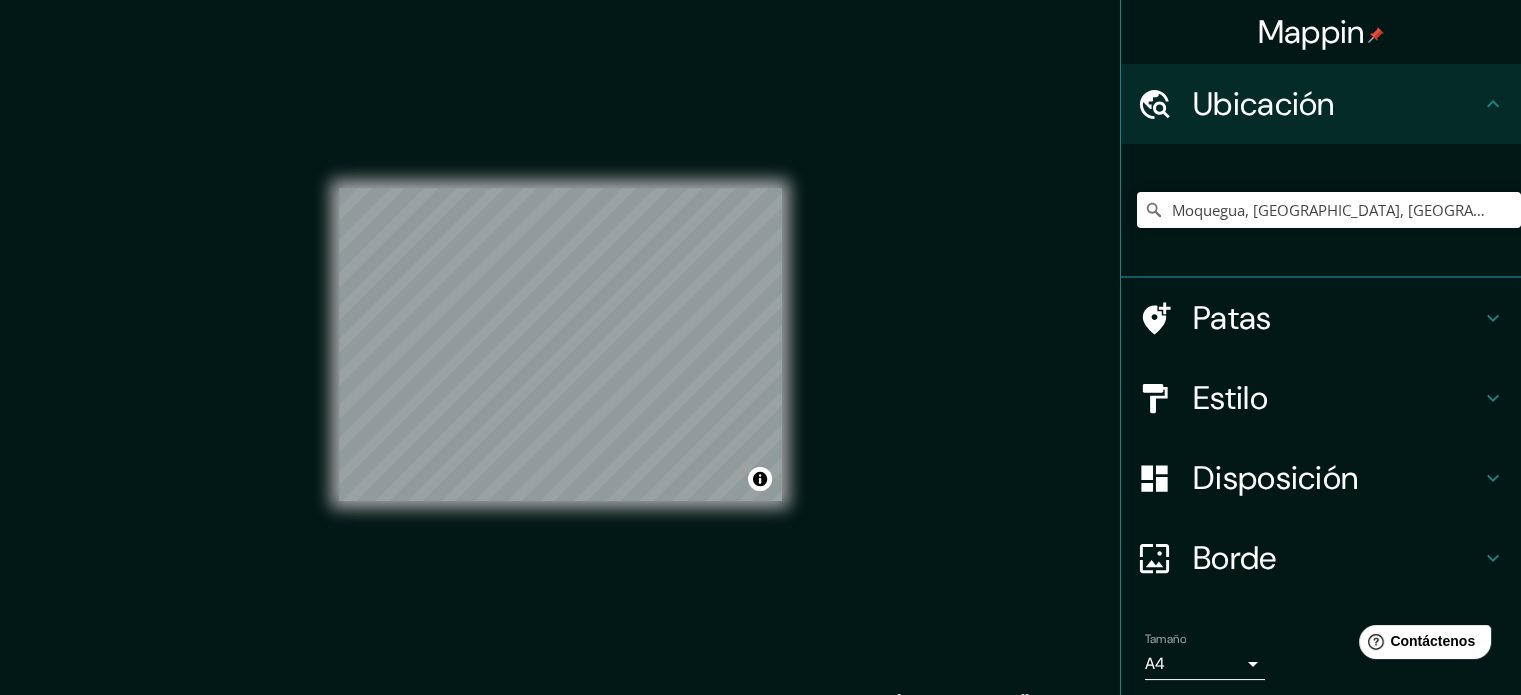 click on "Borde" at bounding box center (1337, 558) 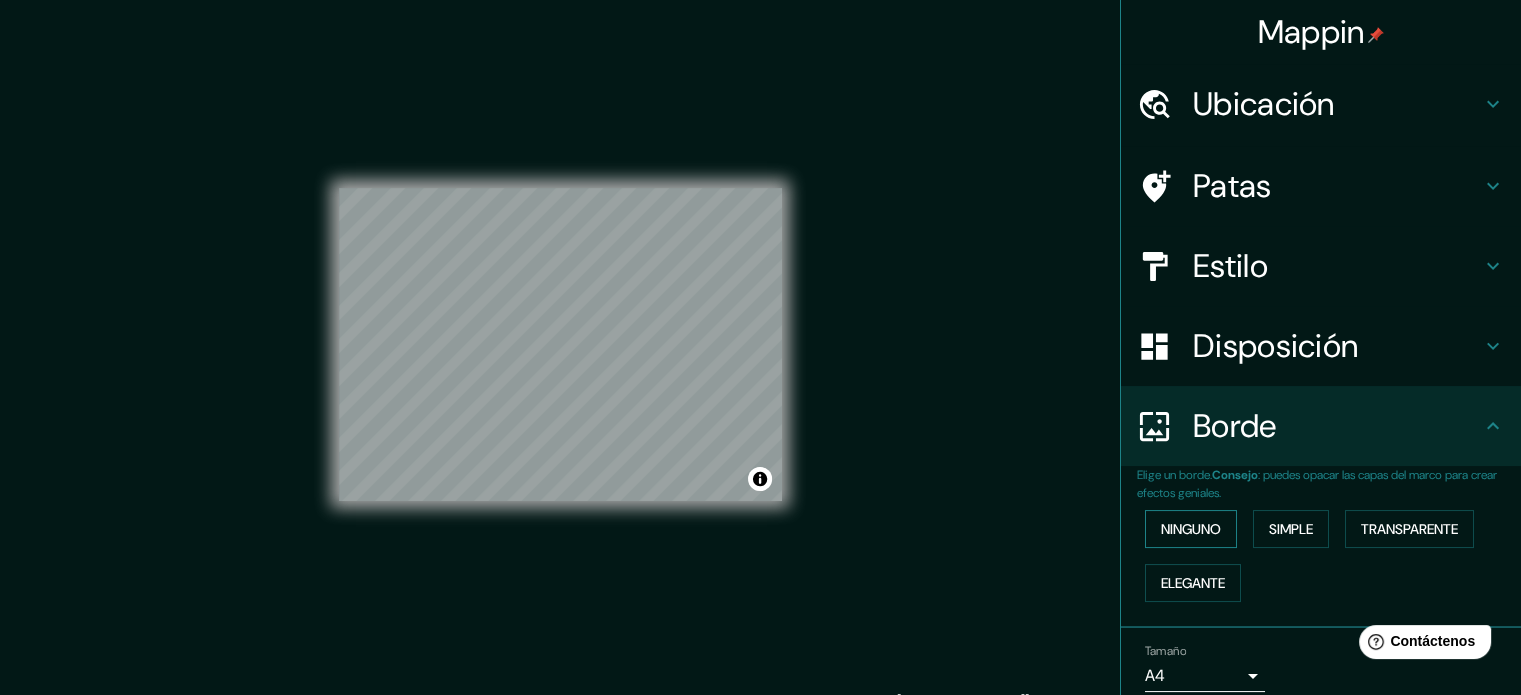 click on "Ninguno" at bounding box center (1191, 529) 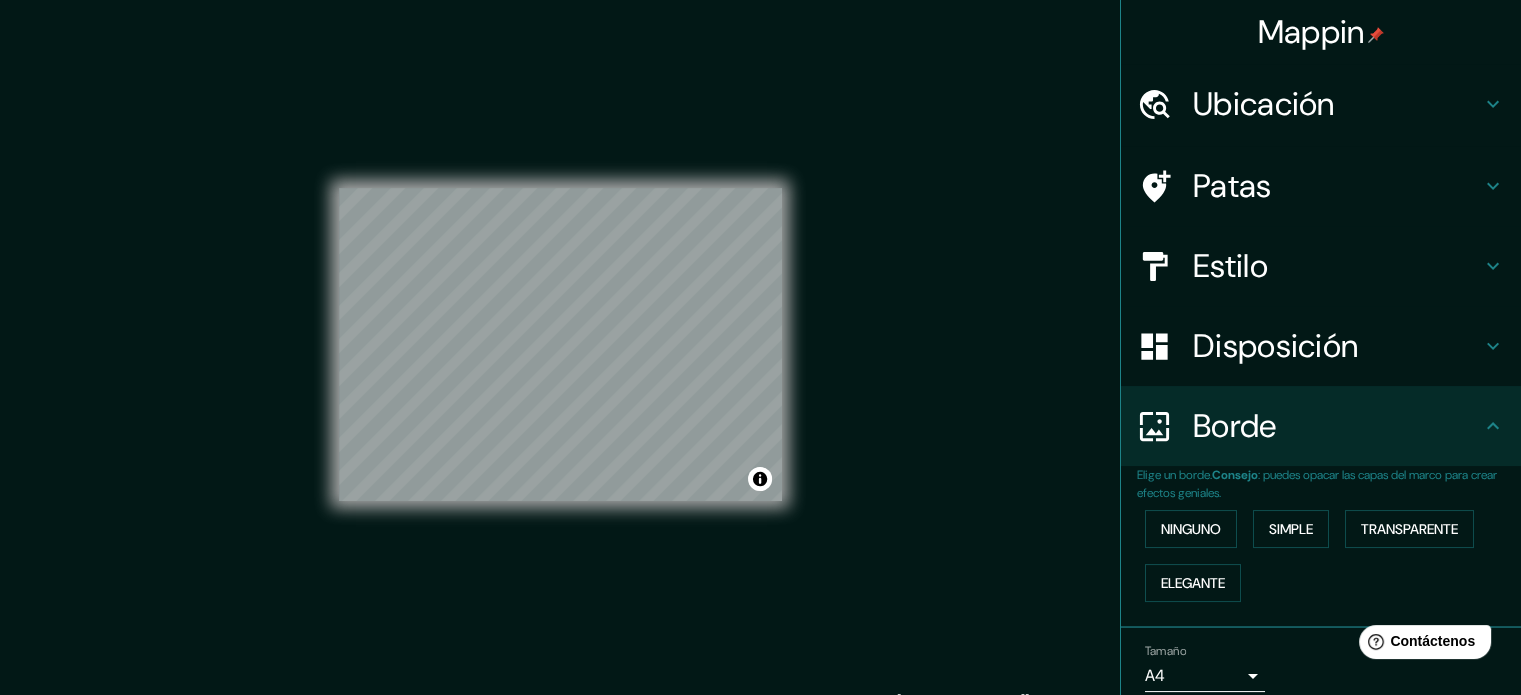 click on "Disposición" at bounding box center [1275, 346] 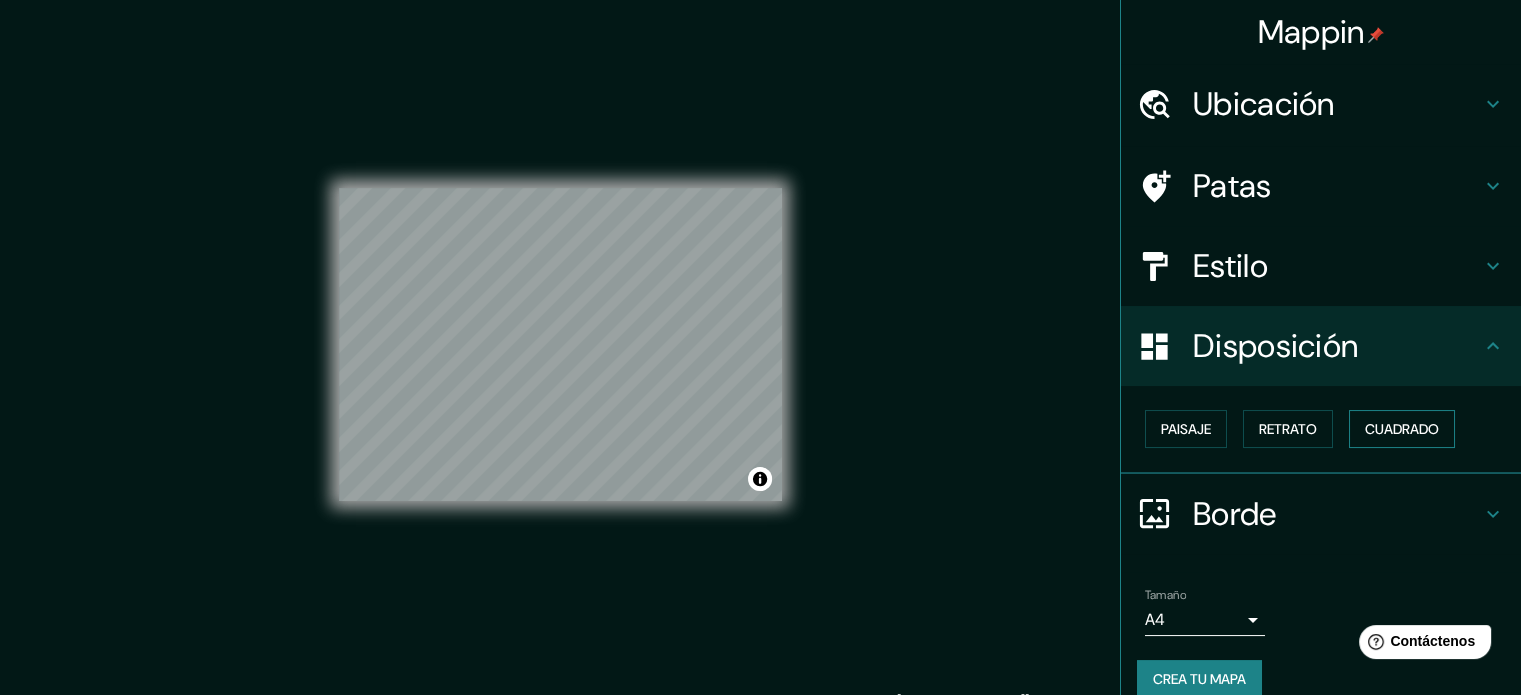 click on "Cuadrado" at bounding box center (1402, 429) 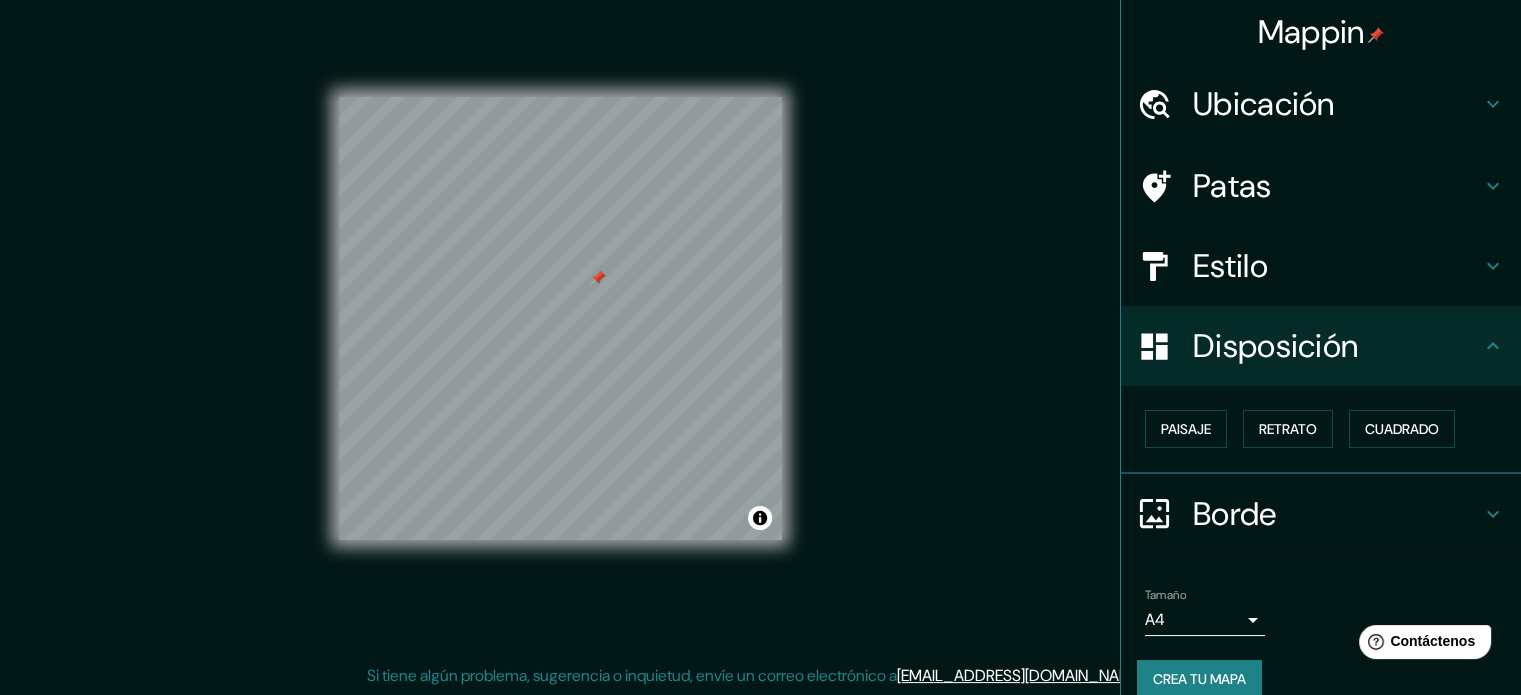 scroll, scrollTop: 0, scrollLeft: 0, axis: both 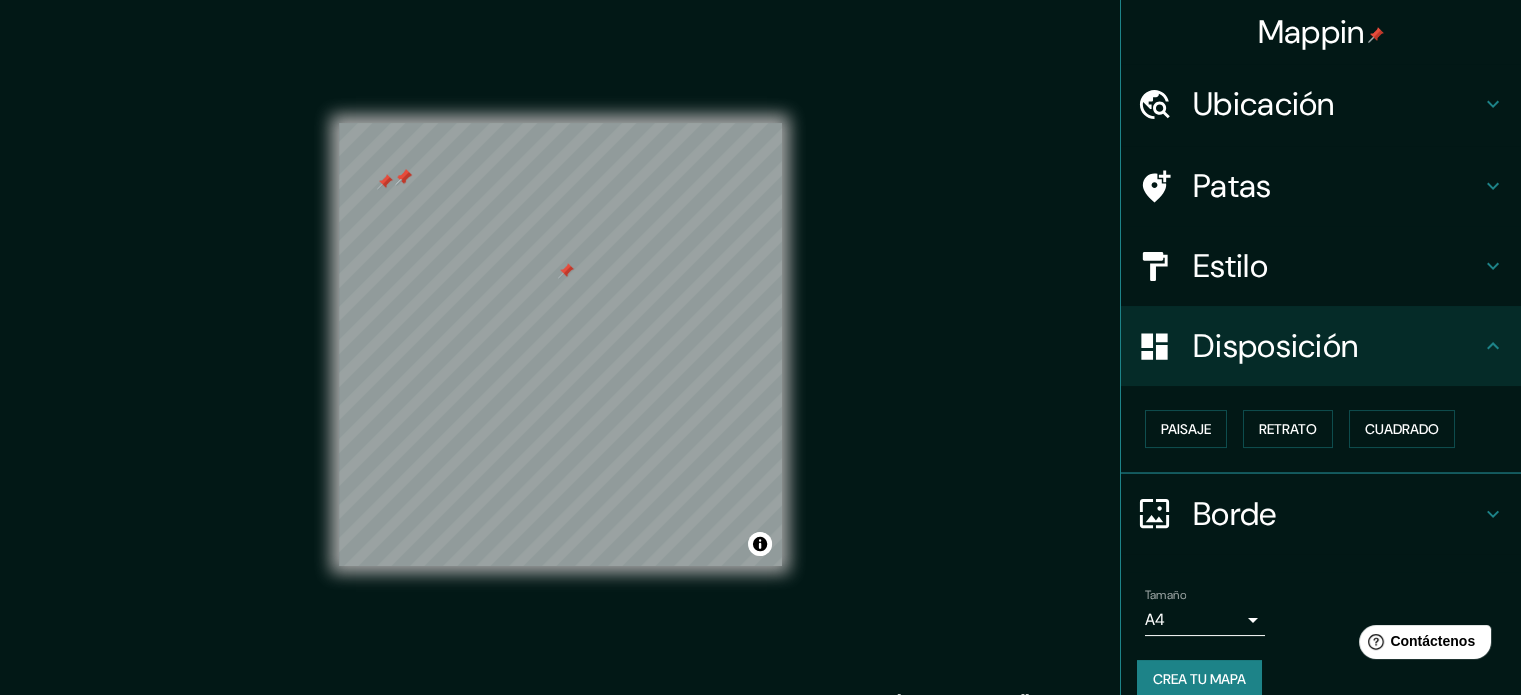 drag, startPoint x: 735, startPoint y: 362, endPoint x: 578, endPoint y: 272, distance: 180.96684 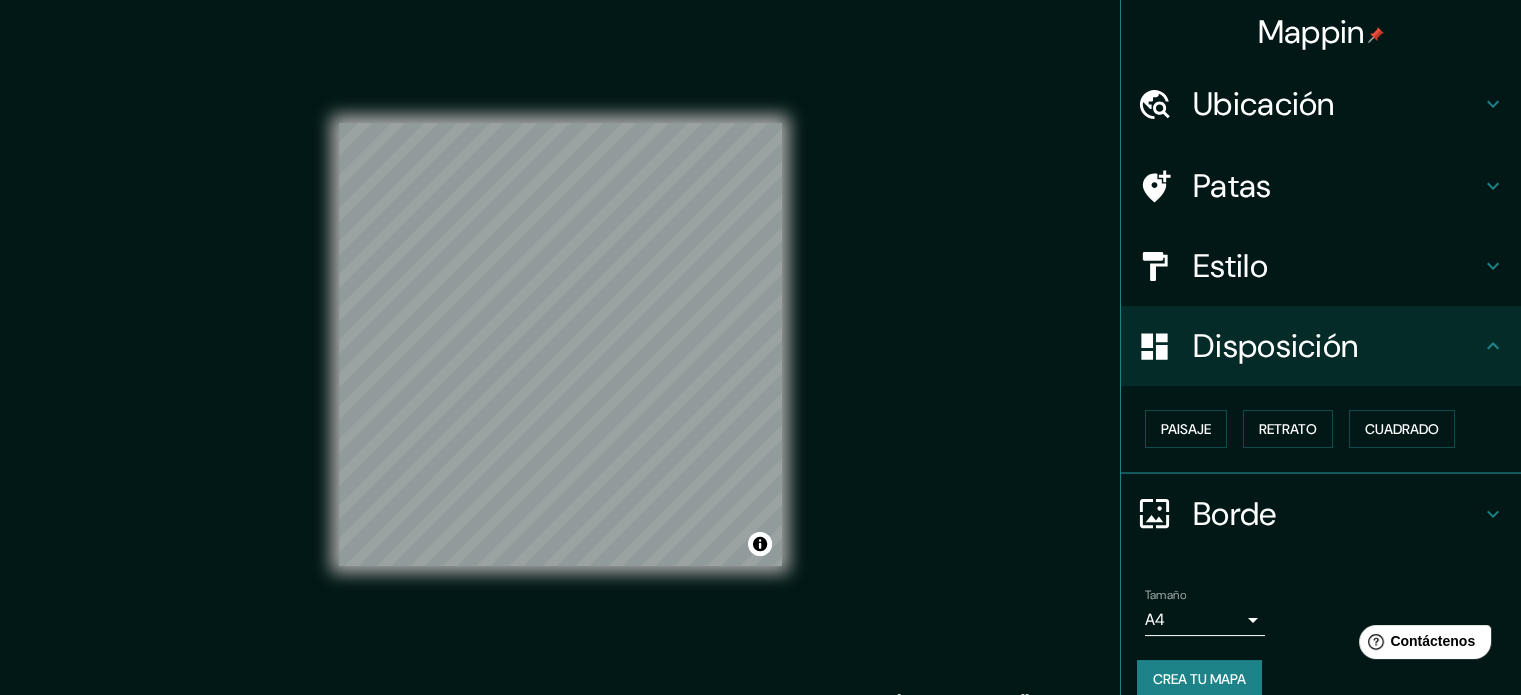 click on "Mappin Ubicación Moquegua, [GEOGRAPHIC_DATA], [GEOGRAPHIC_DATA] Patas Estilo Disposición Paisaje Retrato Cuadrado Borde Elige un borde.  Consejo  : puedes opacar las capas del marco para crear efectos geniales. Ninguno Simple Transparente Elegante Tamaño A4 single Crea tu mapa © Mapbox   © OpenStreetMap   Improve this map Si tiene algún problema, sugerencia o inquietud, envíe un correo electrónico a  [EMAIL_ADDRESS][DOMAIN_NAME]  .   . . Texto original Valora esta traducción Tu opinión servirá para ayudar a mejorar el Traductor de Google" at bounding box center [760, 347] 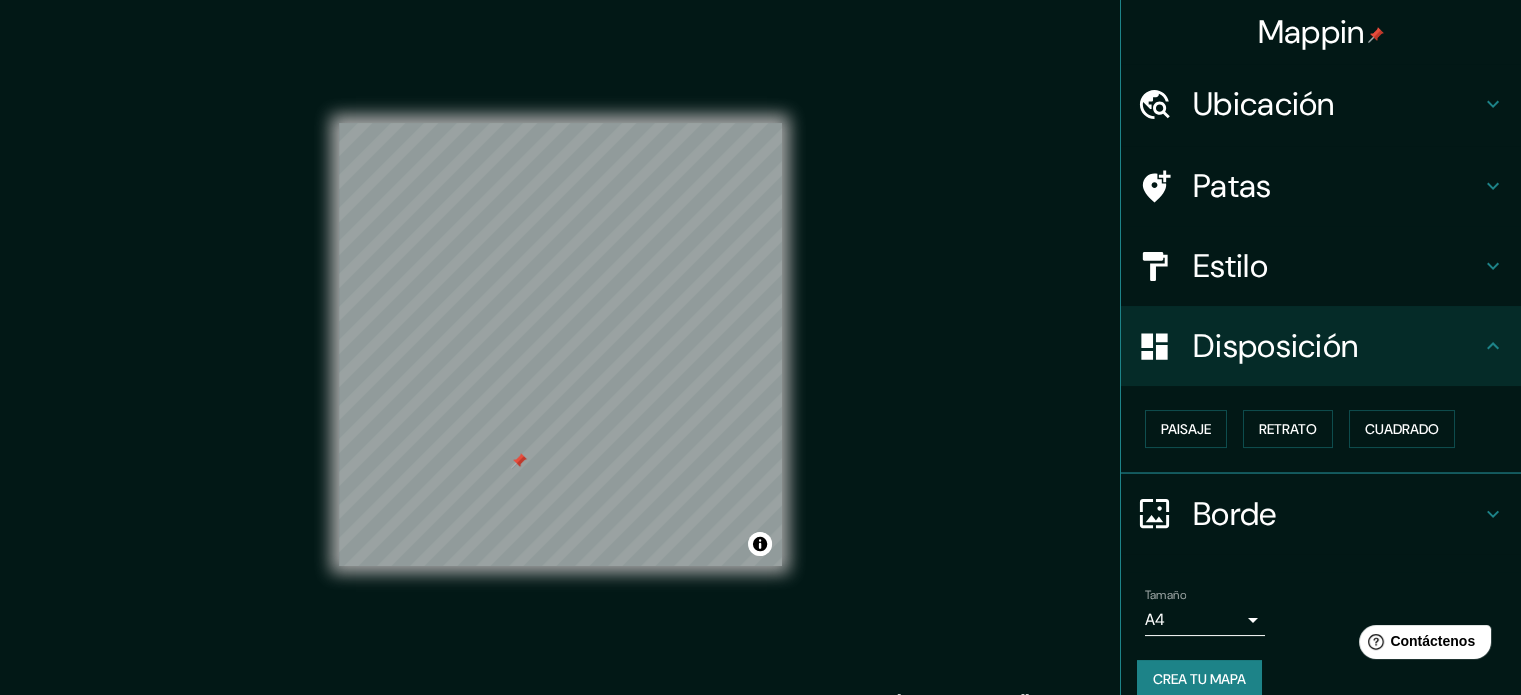 click at bounding box center (560, 123) 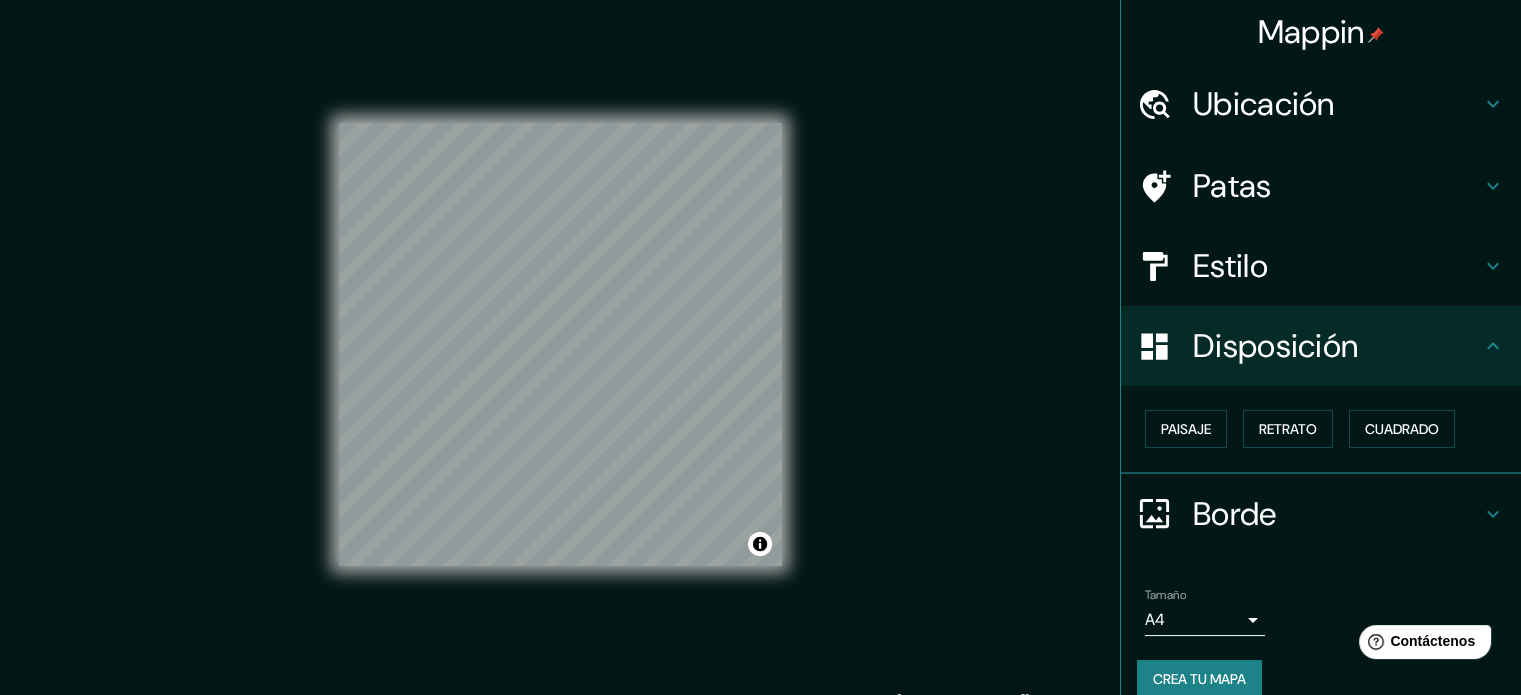 scroll, scrollTop: 26, scrollLeft: 0, axis: vertical 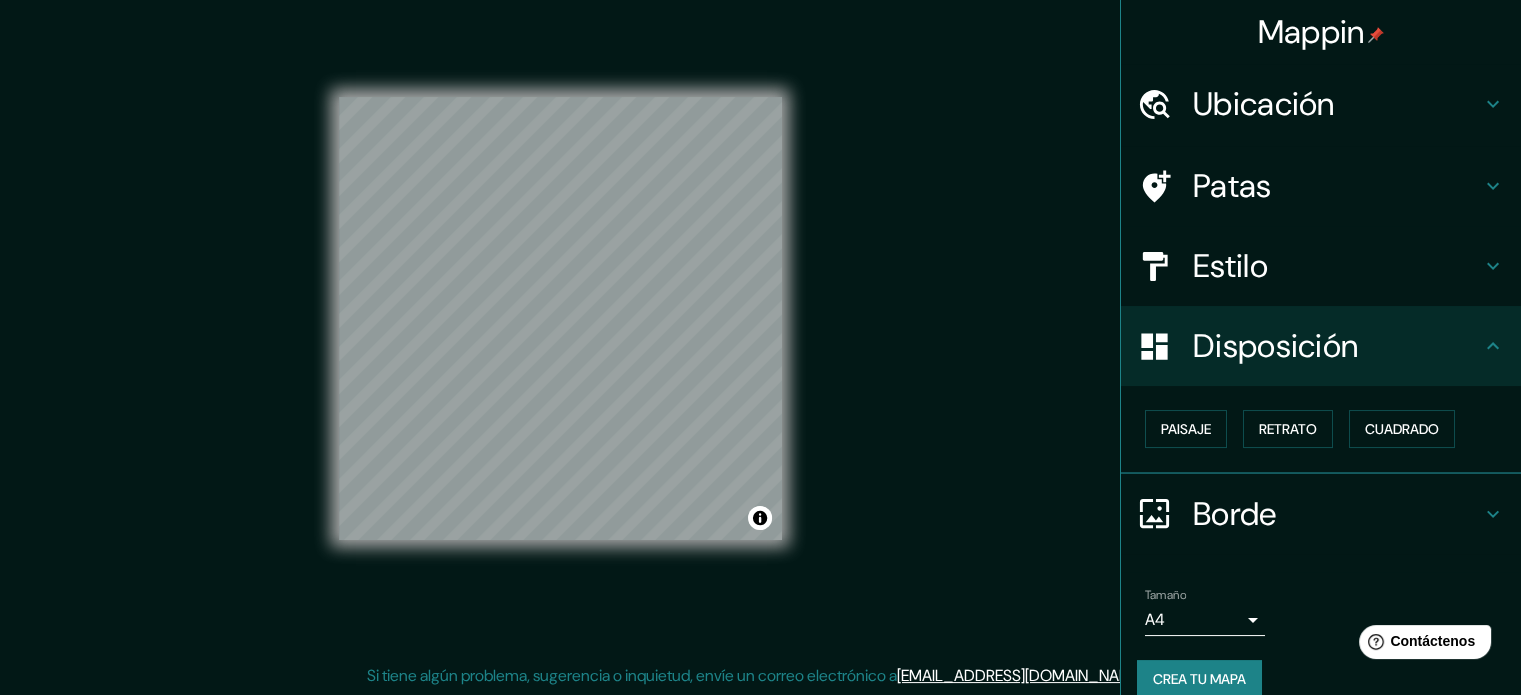 click on "Estilo" at bounding box center (1337, 266) 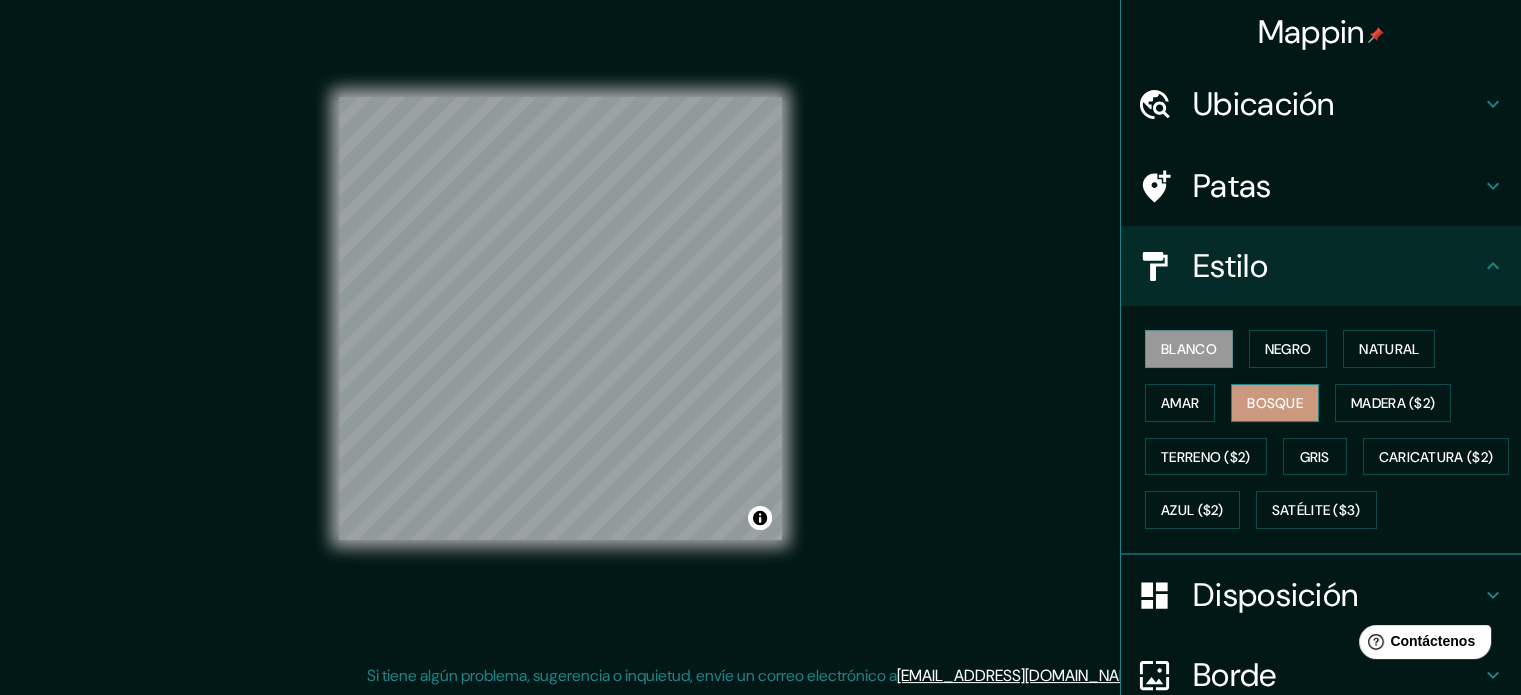 click on "Bosque" at bounding box center (1275, 403) 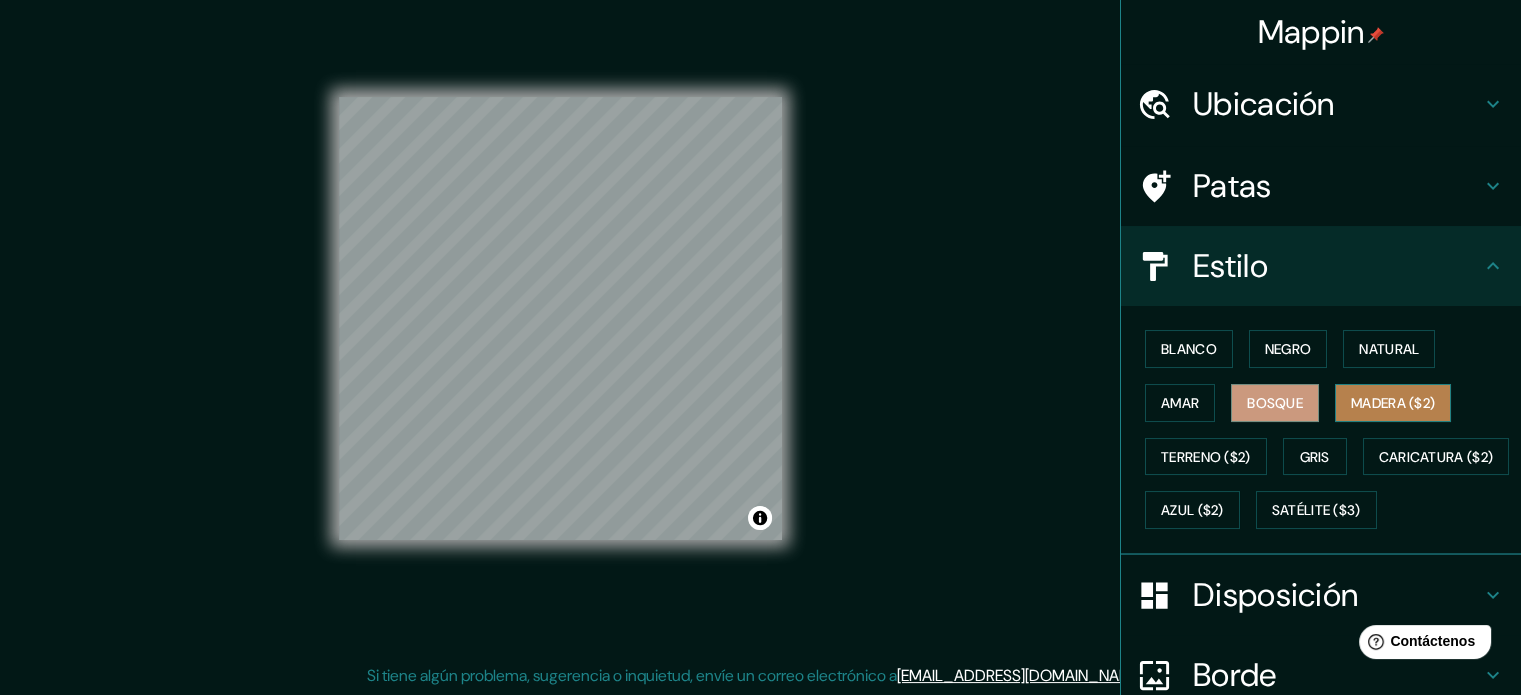 click on "Madera ($2)" at bounding box center (1393, 403) 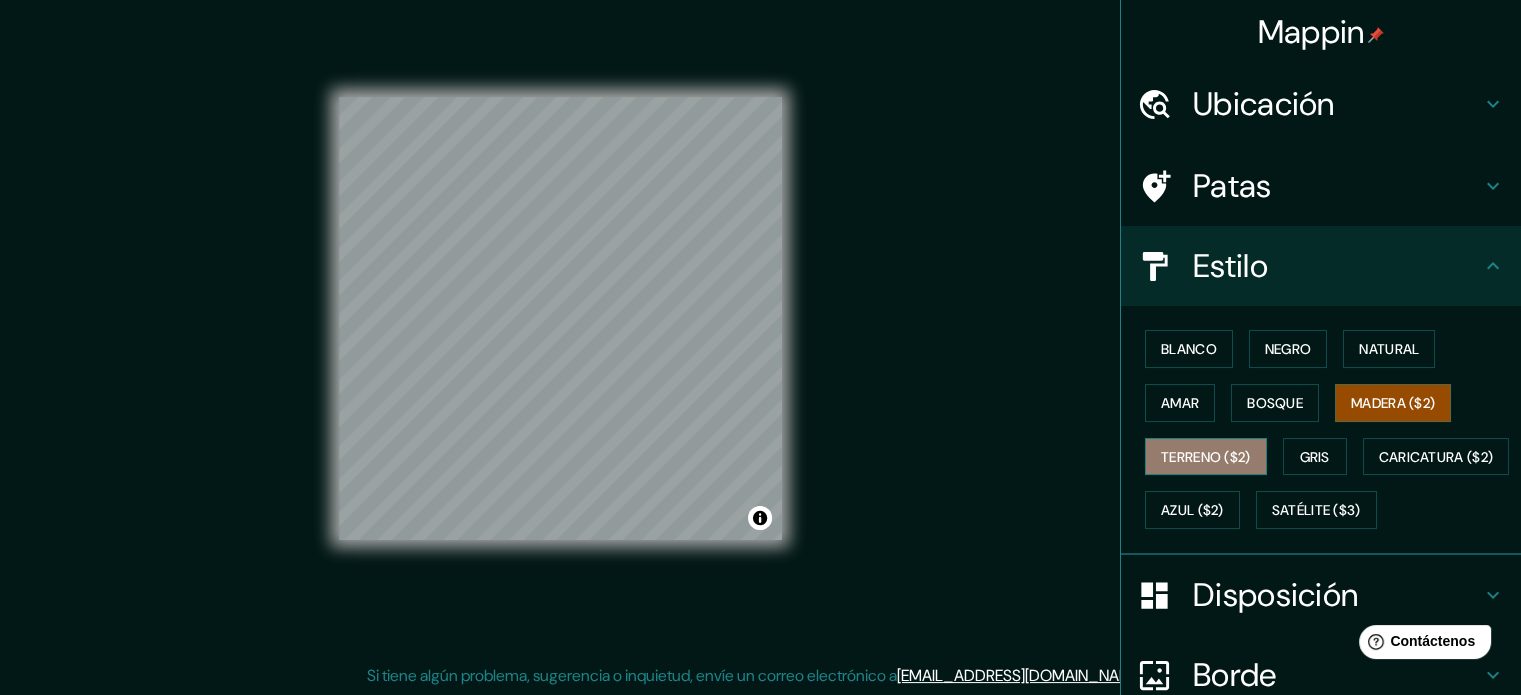 click on "Terreno ($2)" at bounding box center (1206, 457) 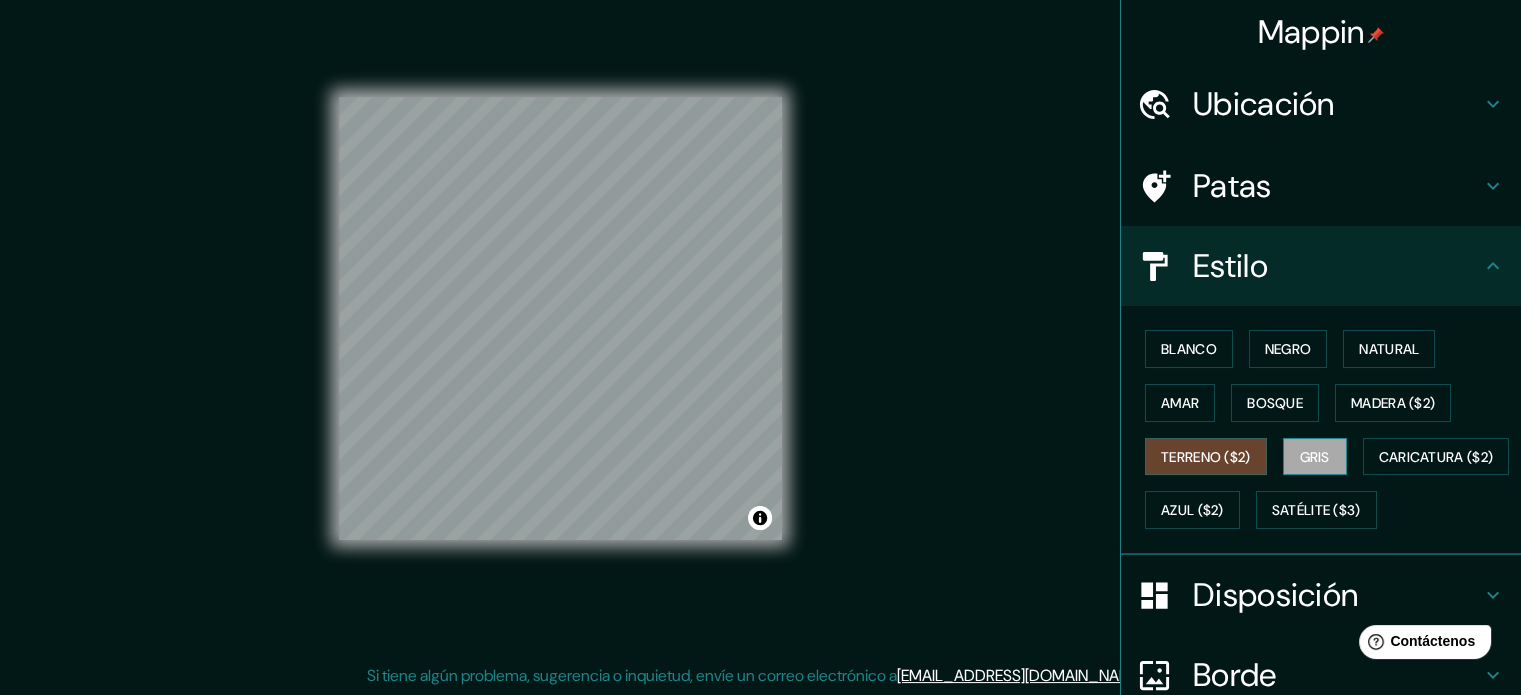 click on "Gris" at bounding box center [1315, 457] 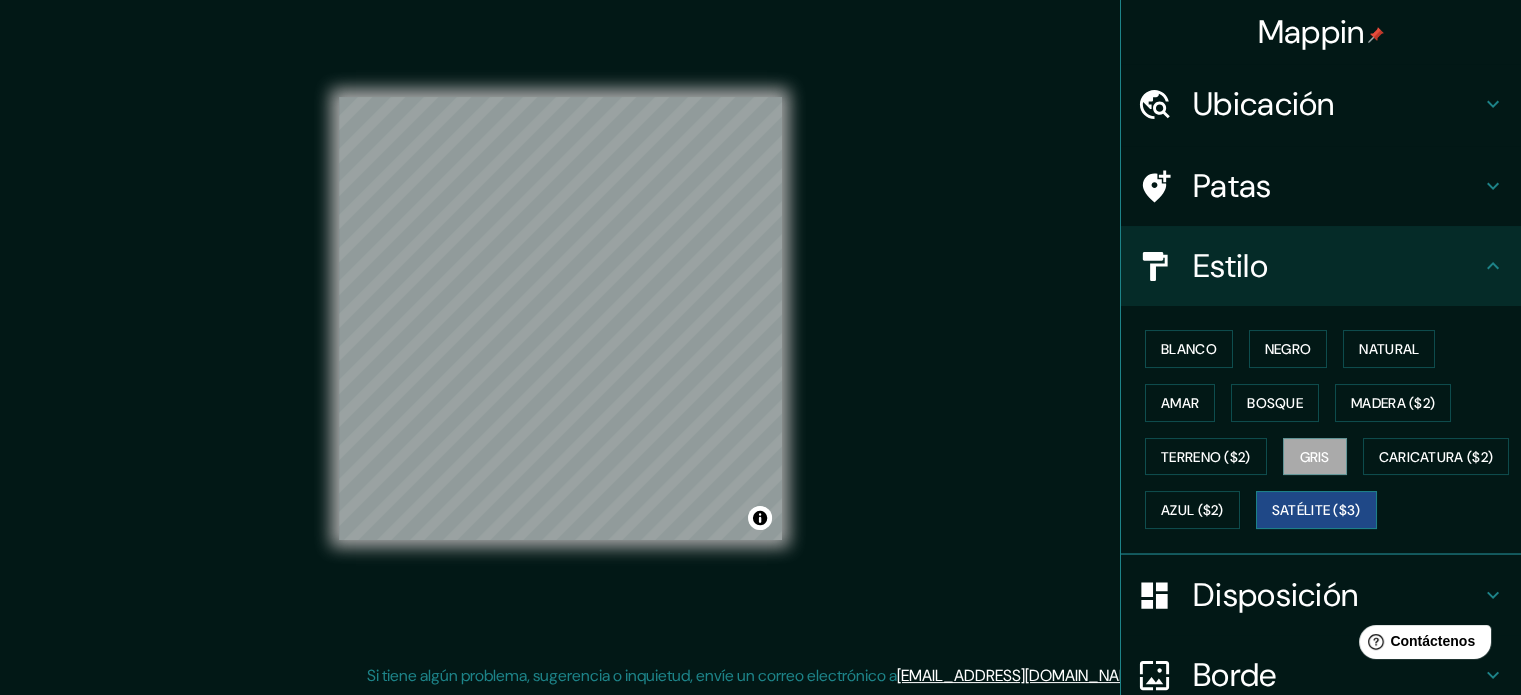 click on "Satélite ($3)" at bounding box center [1316, 511] 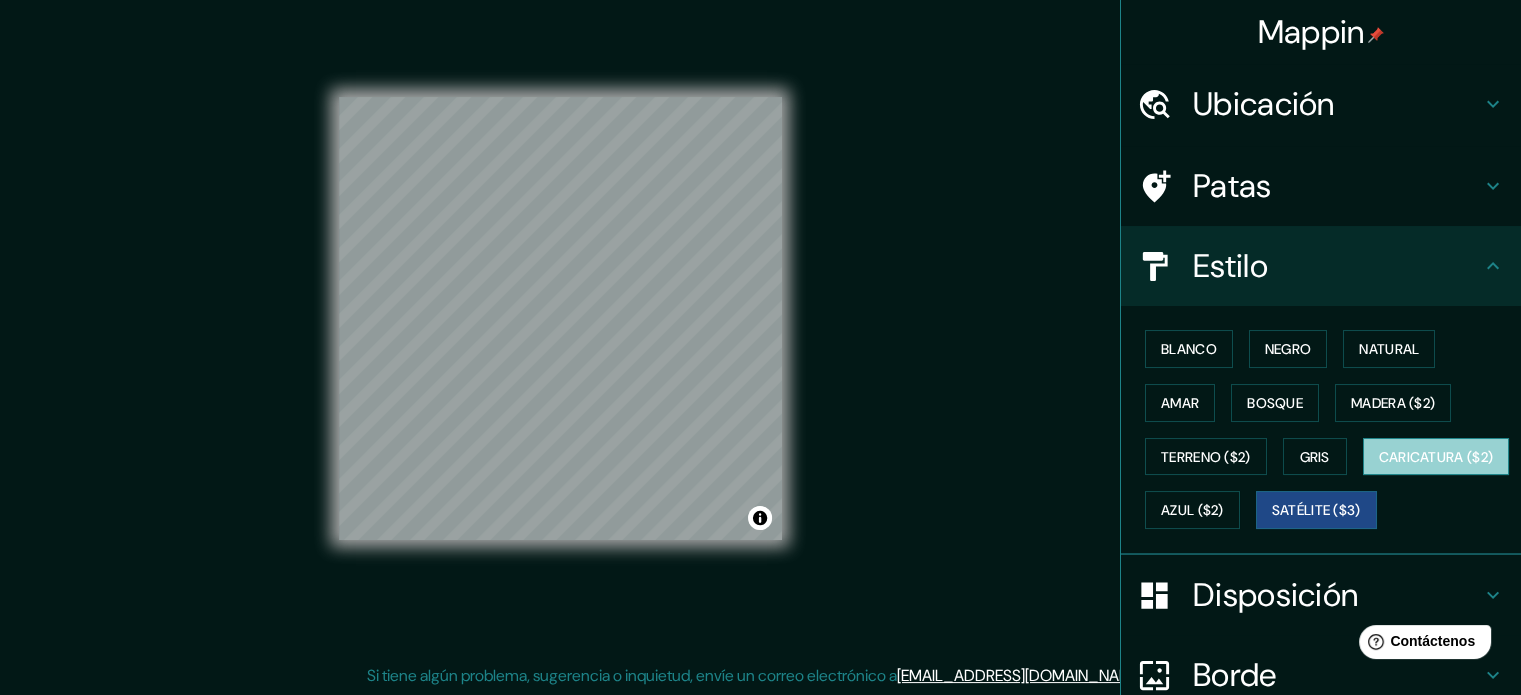 click on "Caricatura ($2)" at bounding box center (1436, 457) 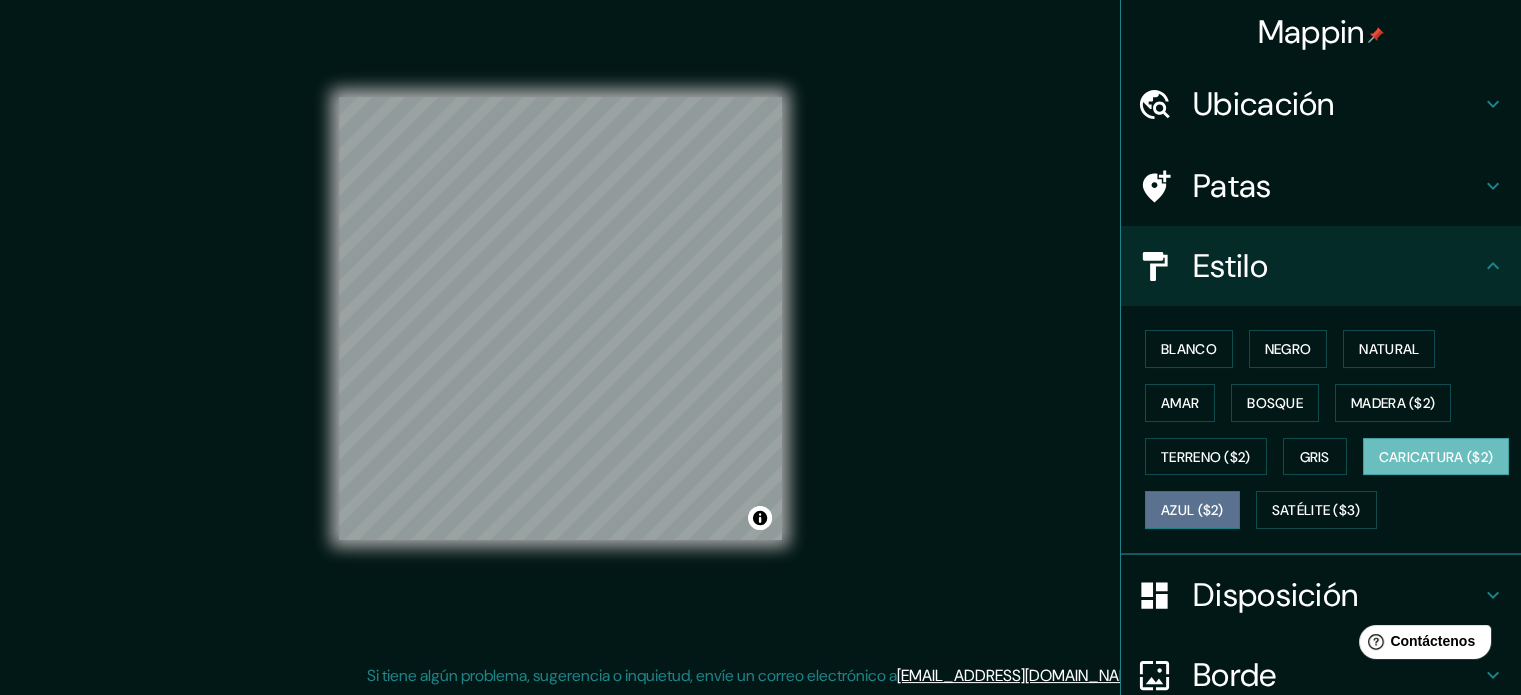 click on "Azul ($2)" at bounding box center (1192, 511) 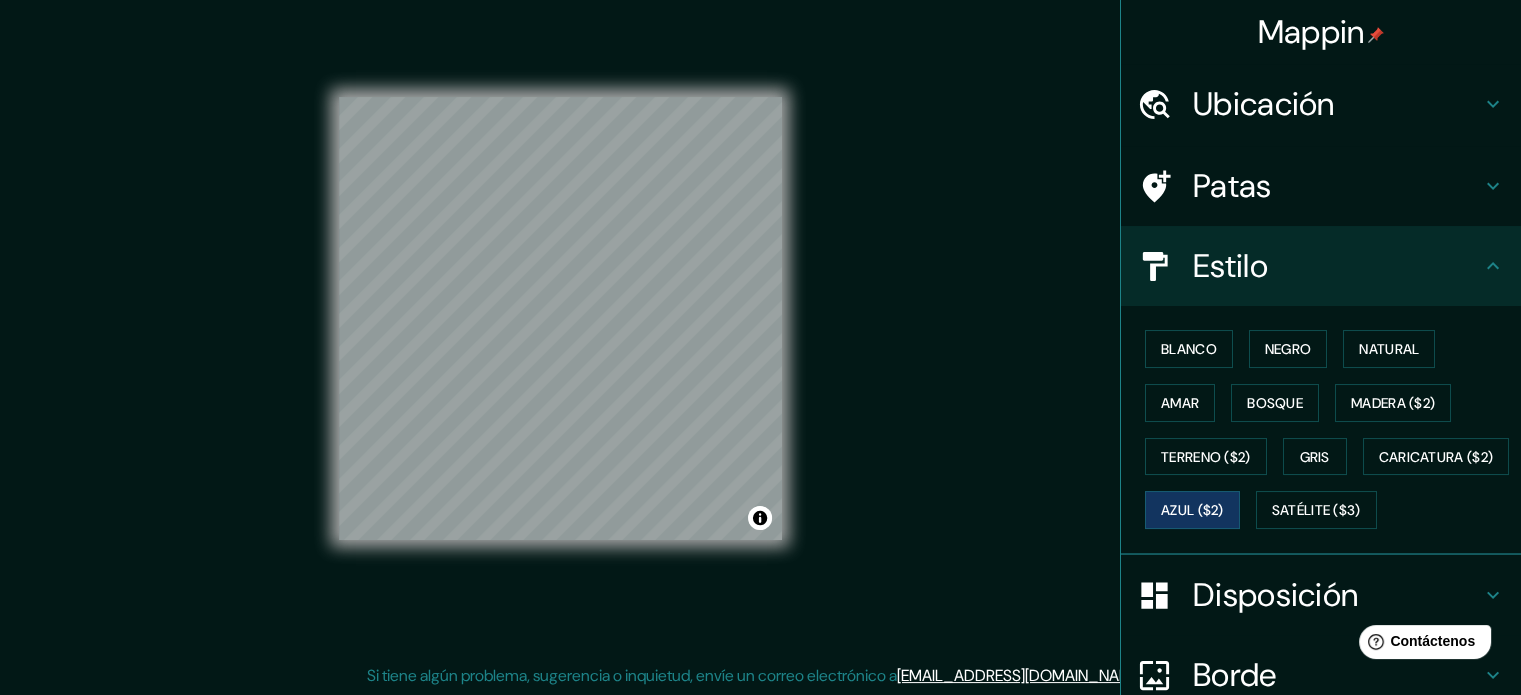 click on "Blanco Negro Natural Amar Bosque Madera ($2) Terreno ($2) Gris Caricatura ($2) Azul ($2) Satélite ($3)" at bounding box center [1329, 429] 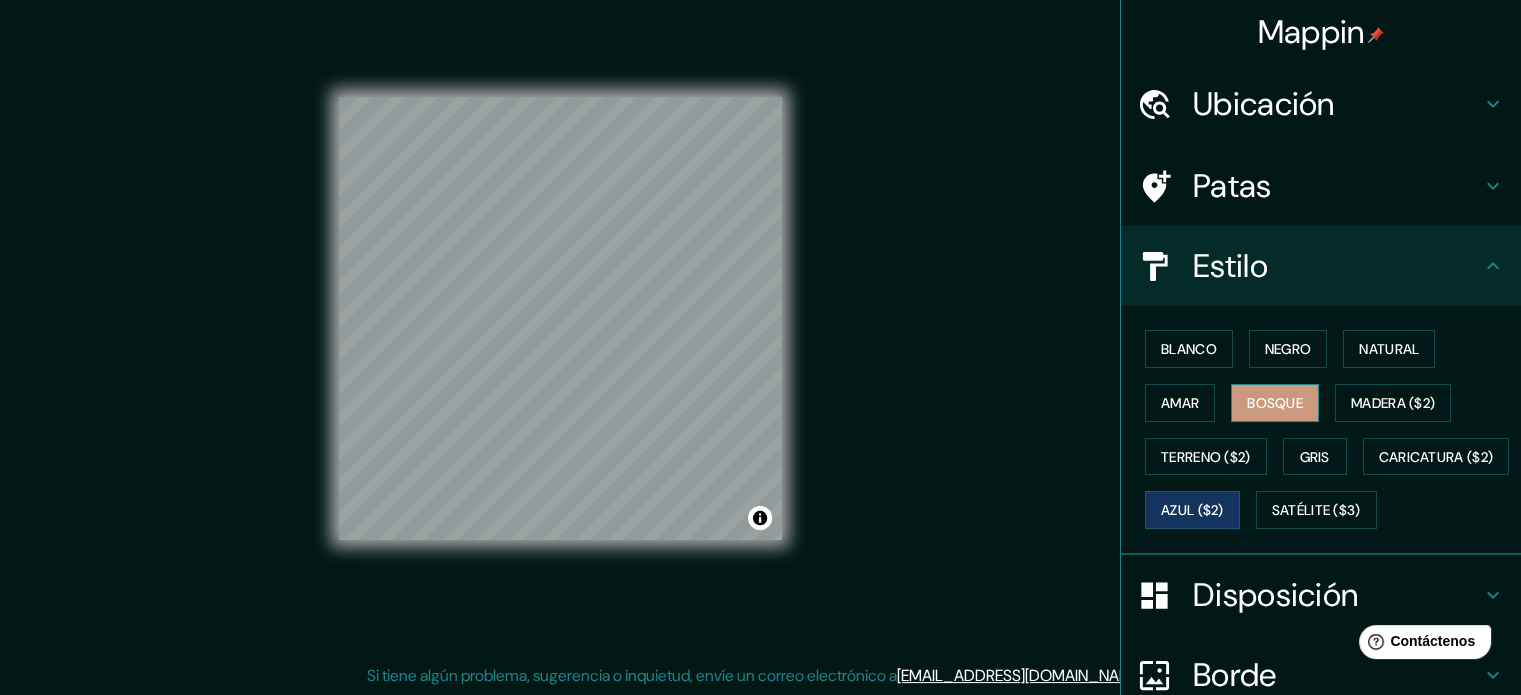click on "Bosque" at bounding box center [1275, 403] 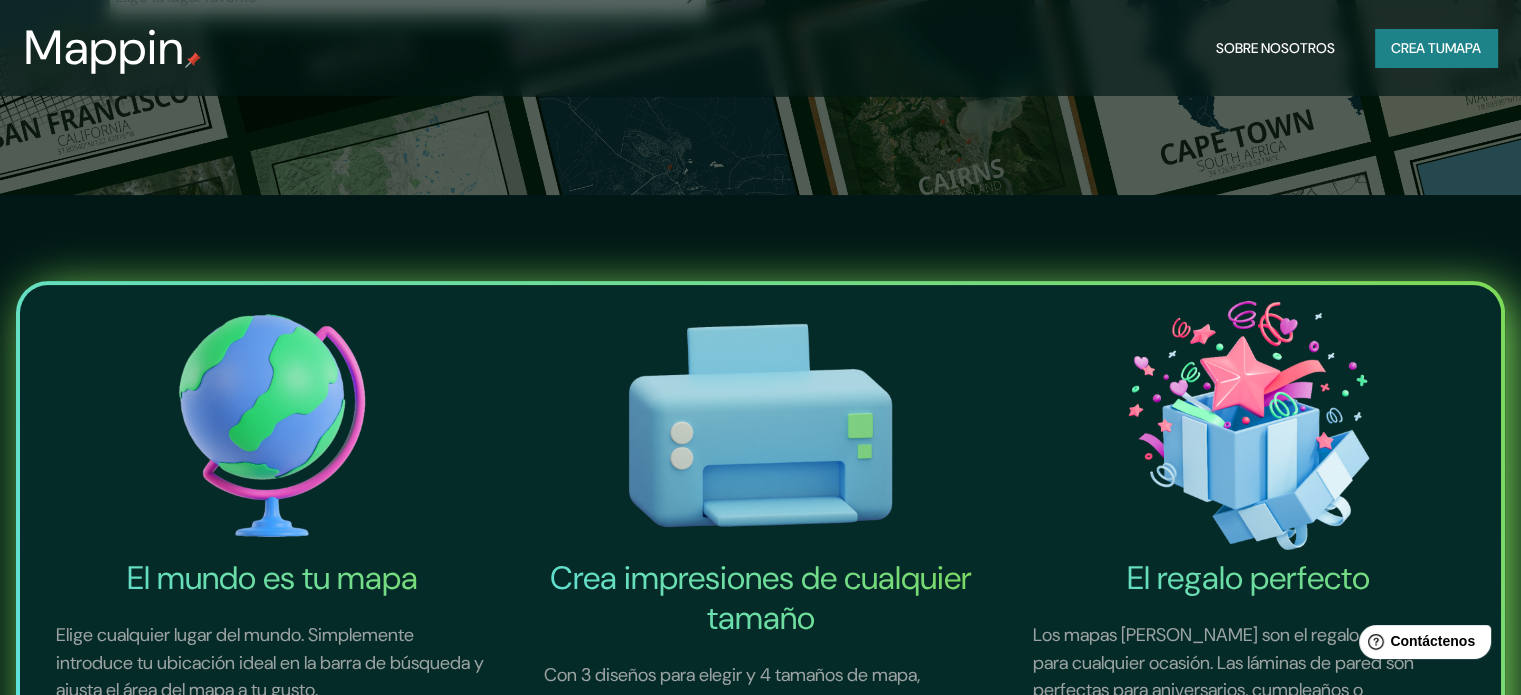 scroll, scrollTop: 0, scrollLeft: 0, axis: both 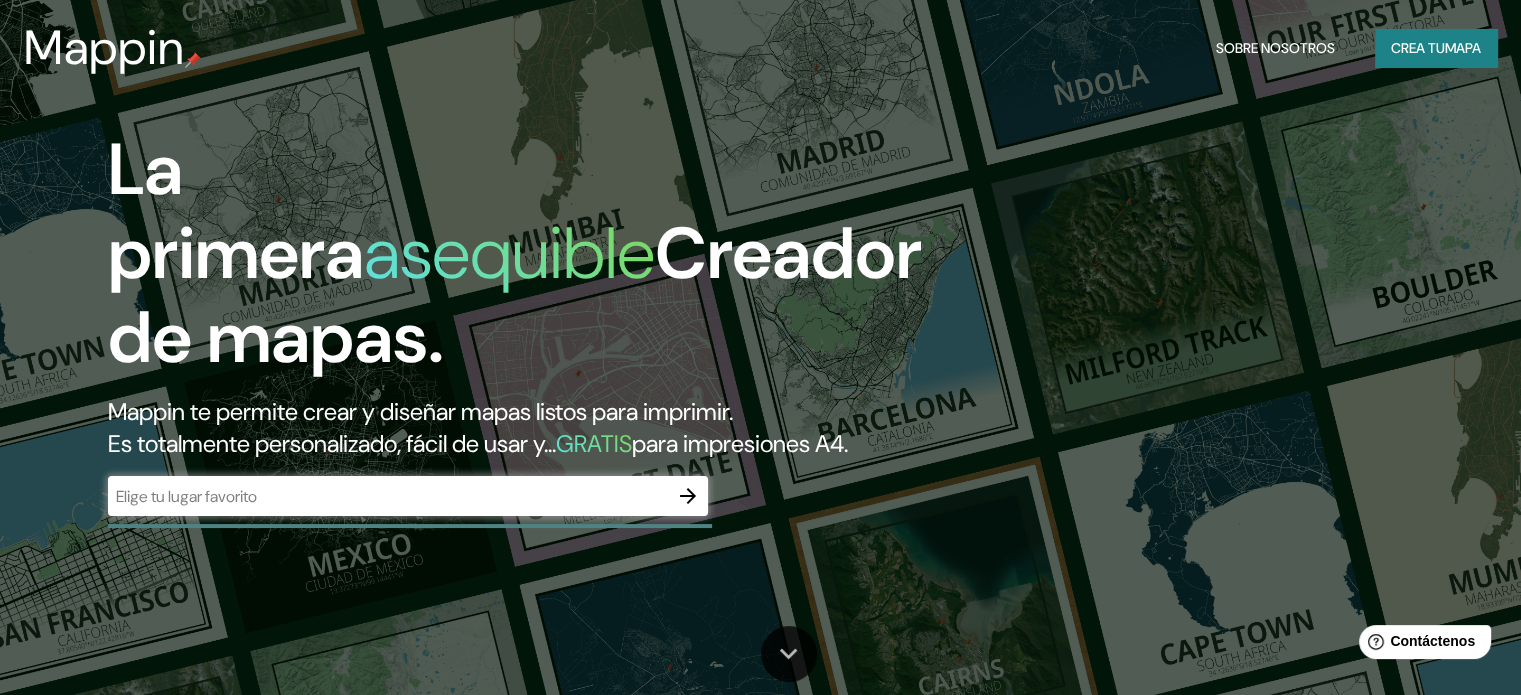 drag, startPoint x: 791, startPoint y: 645, endPoint x: 786, endPoint y: 633, distance: 13 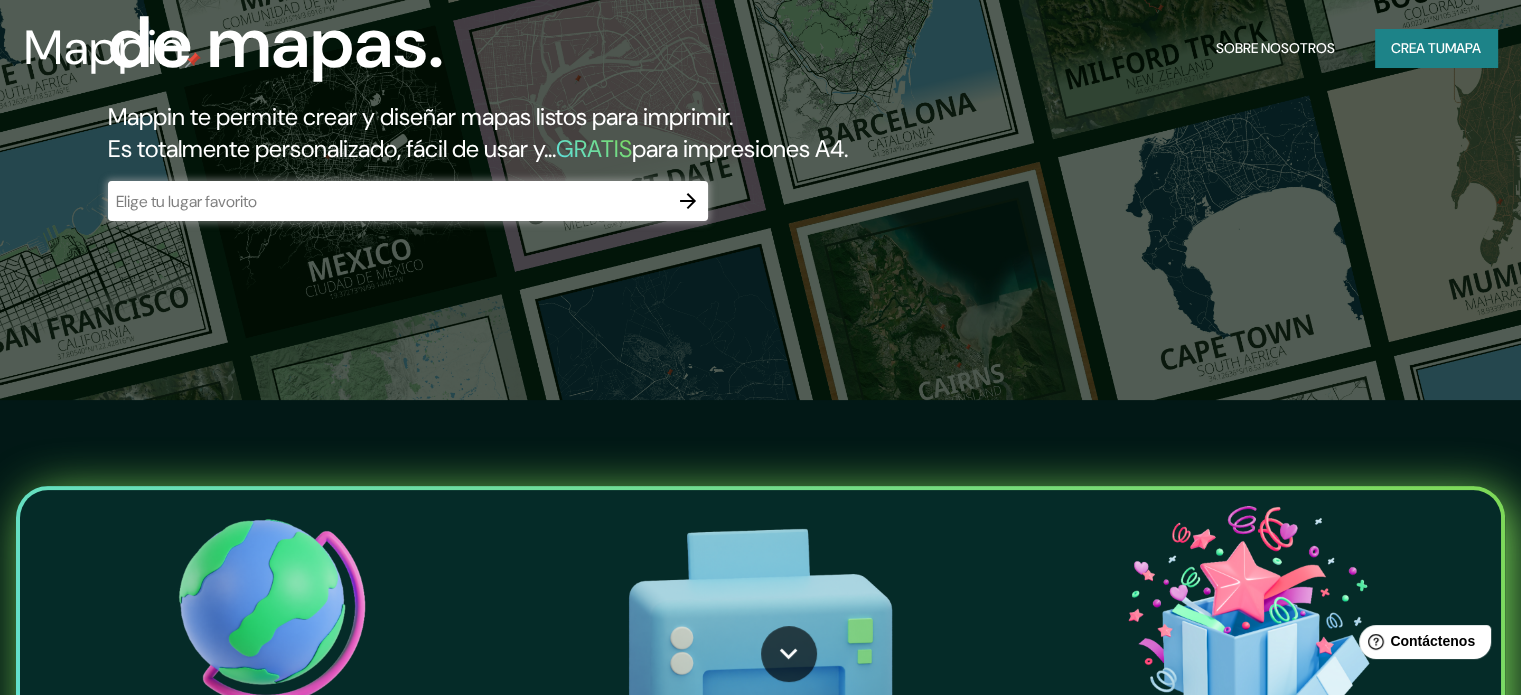 scroll, scrollTop: 0, scrollLeft: 0, axis: both 